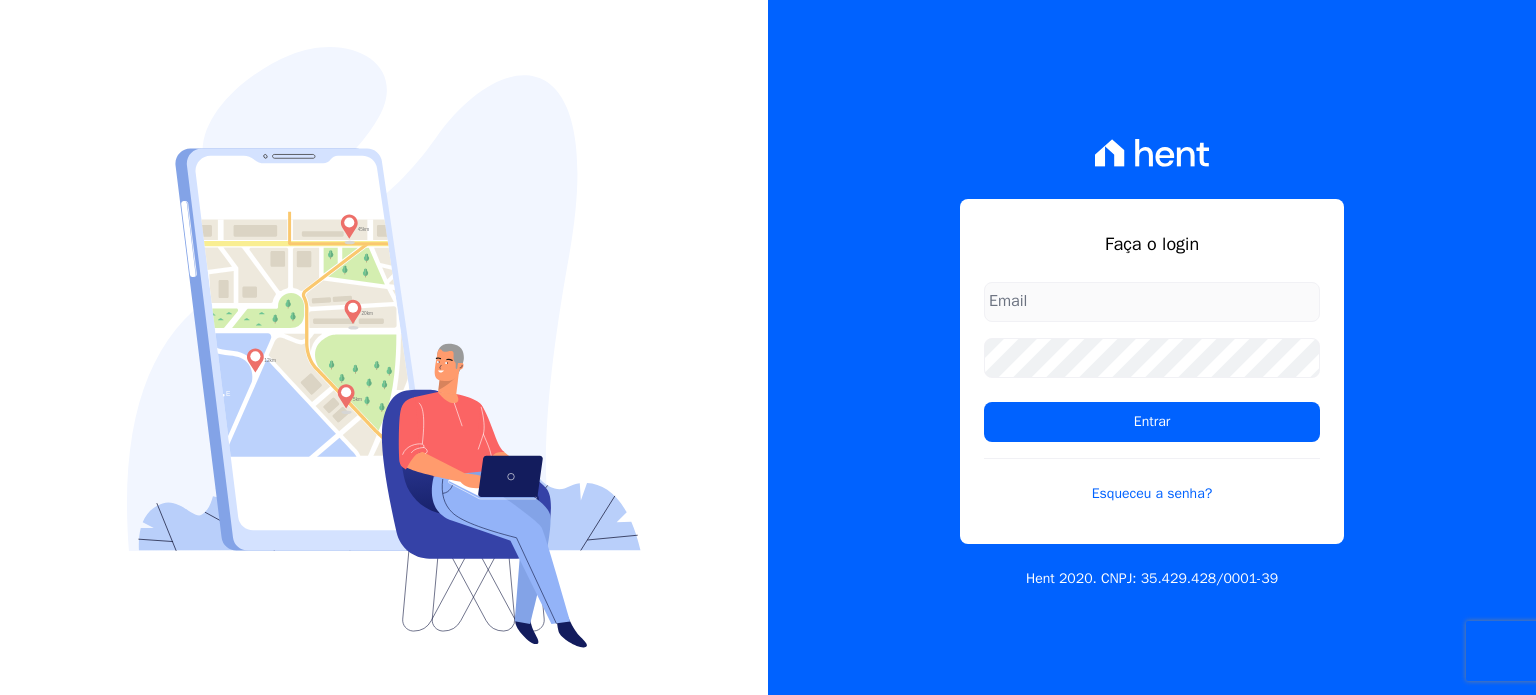scroll, scrollTop: 0, scrollLeft: 0, axis: both 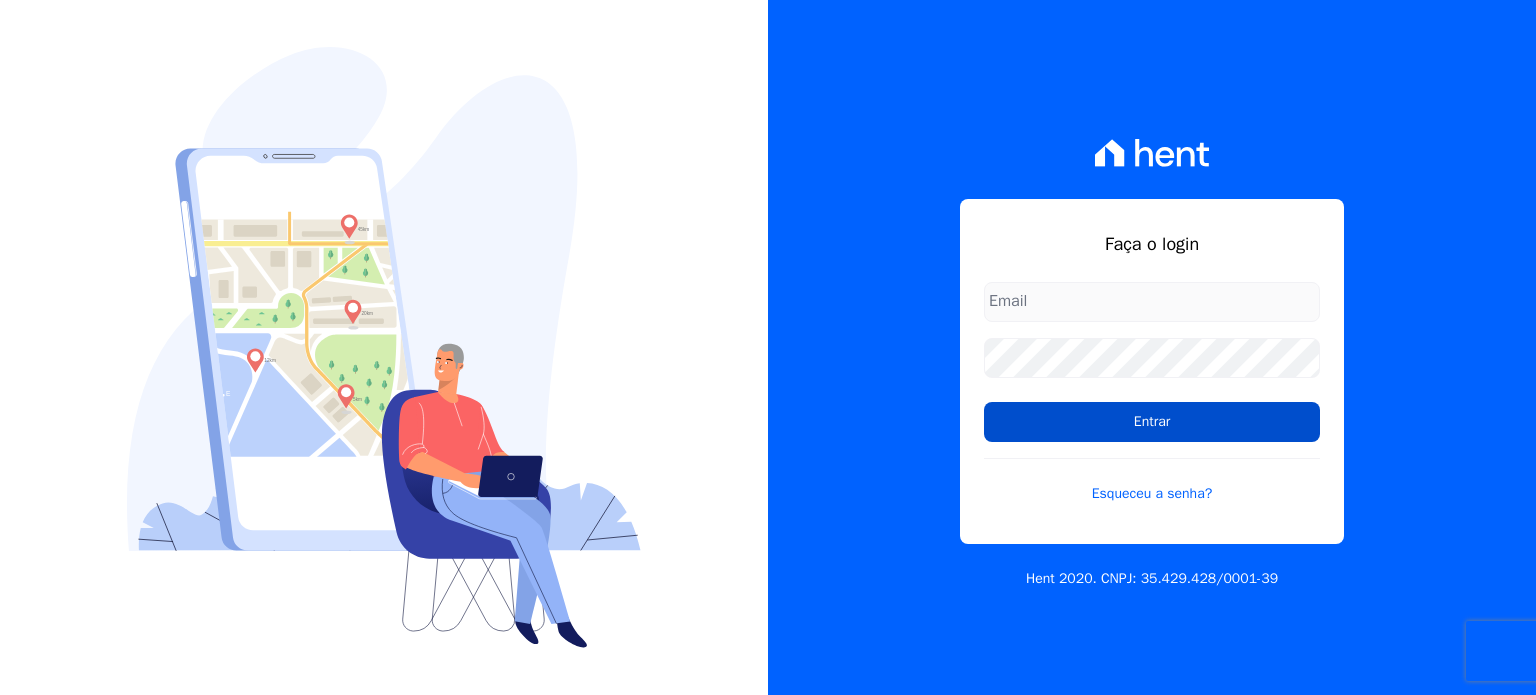 type on "[EMAIL_ADDRESS][DOMAIN_NAME]" 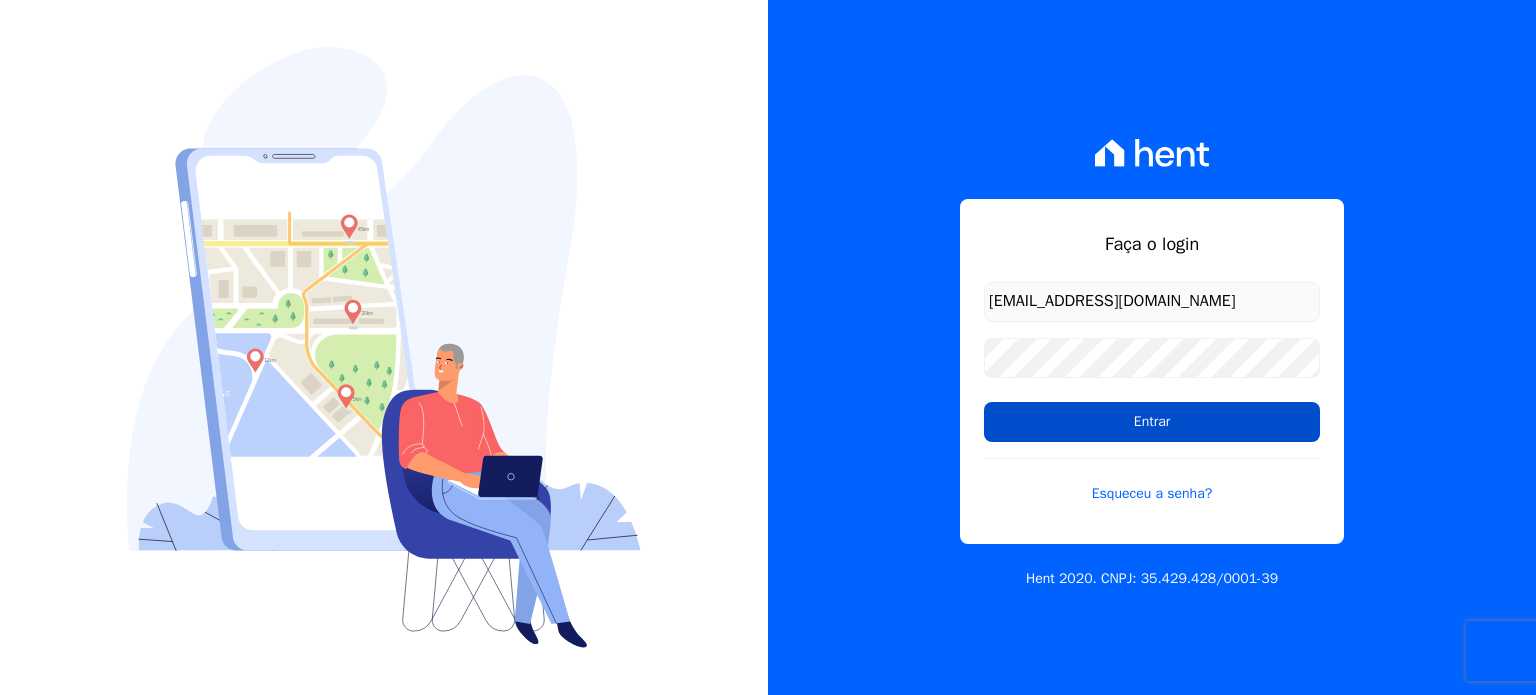 click on "Entrar" at bounding box center [1152, 422] 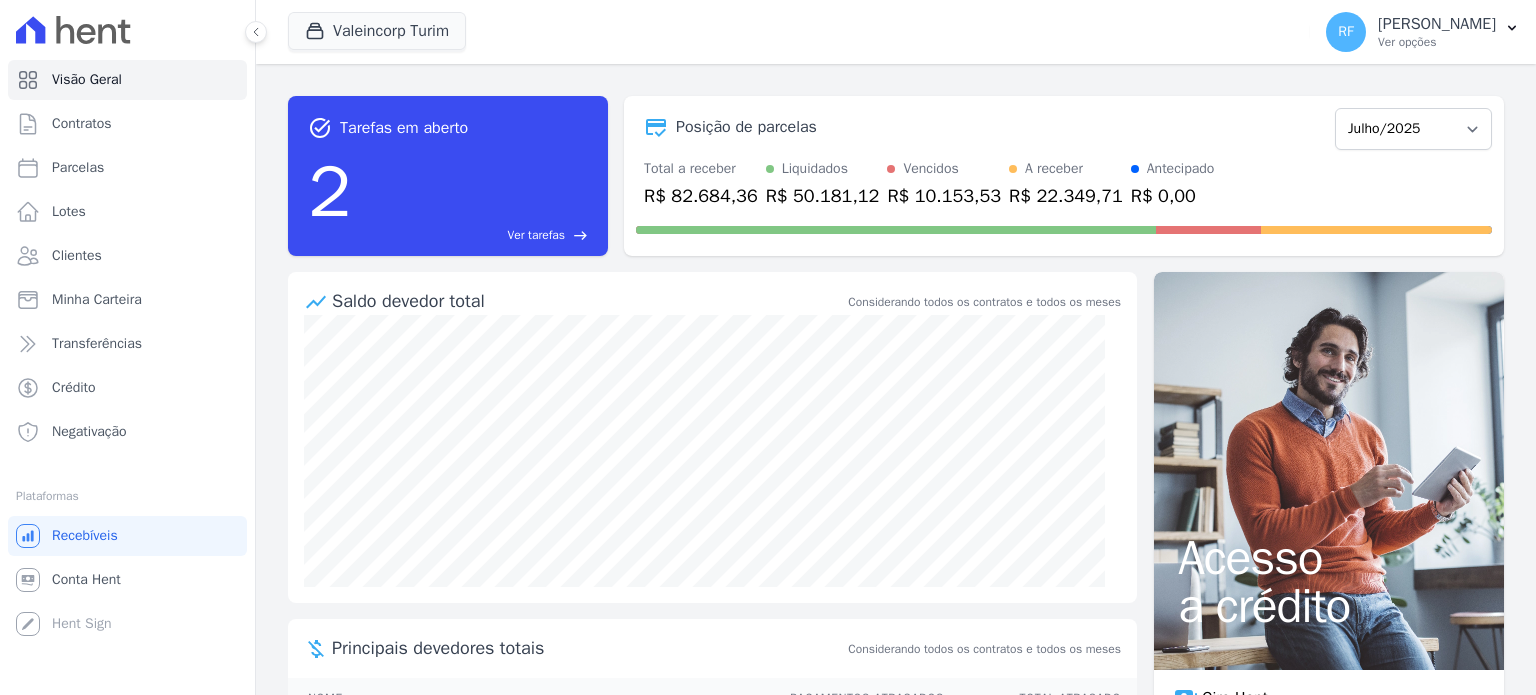 scroll, scrollTop: 0, scrollLeft: 0, axis: both 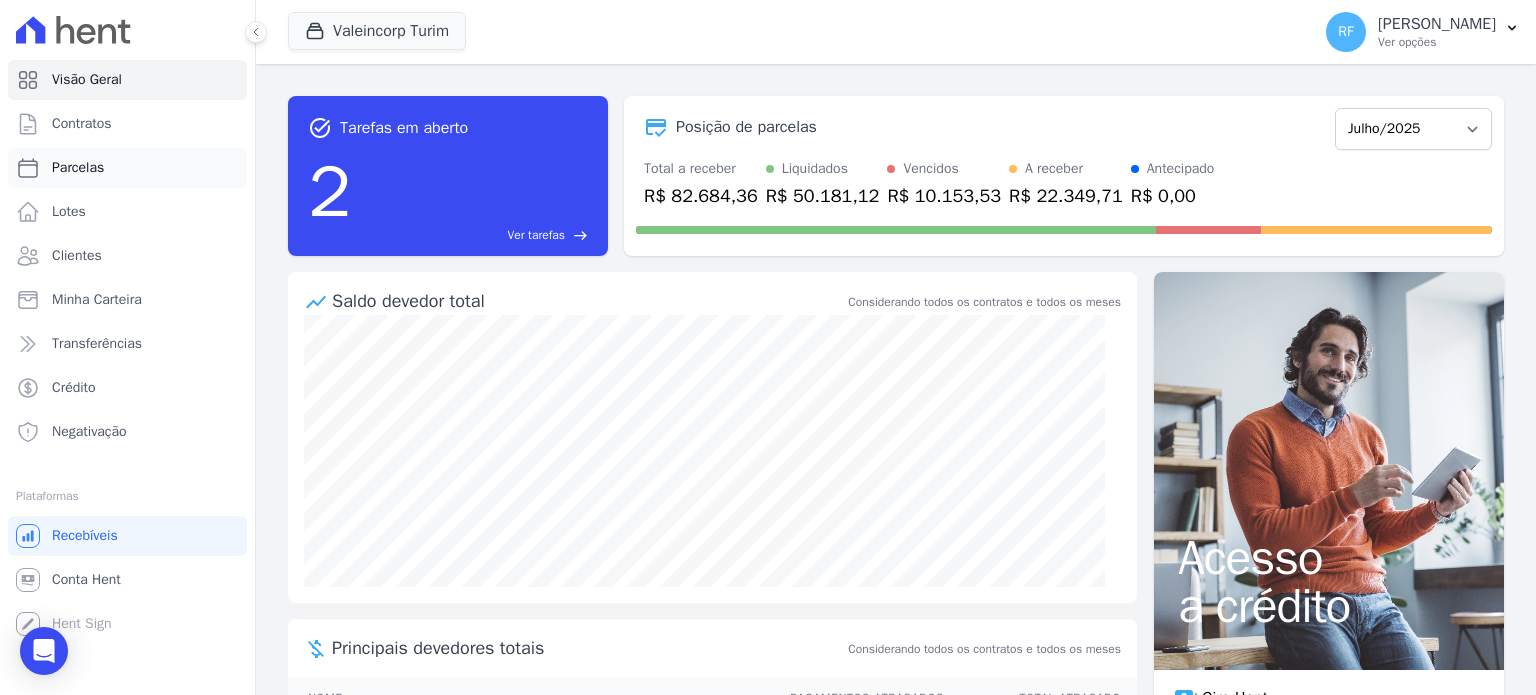 click on "Parcelas" at bounding box center (127, 168) 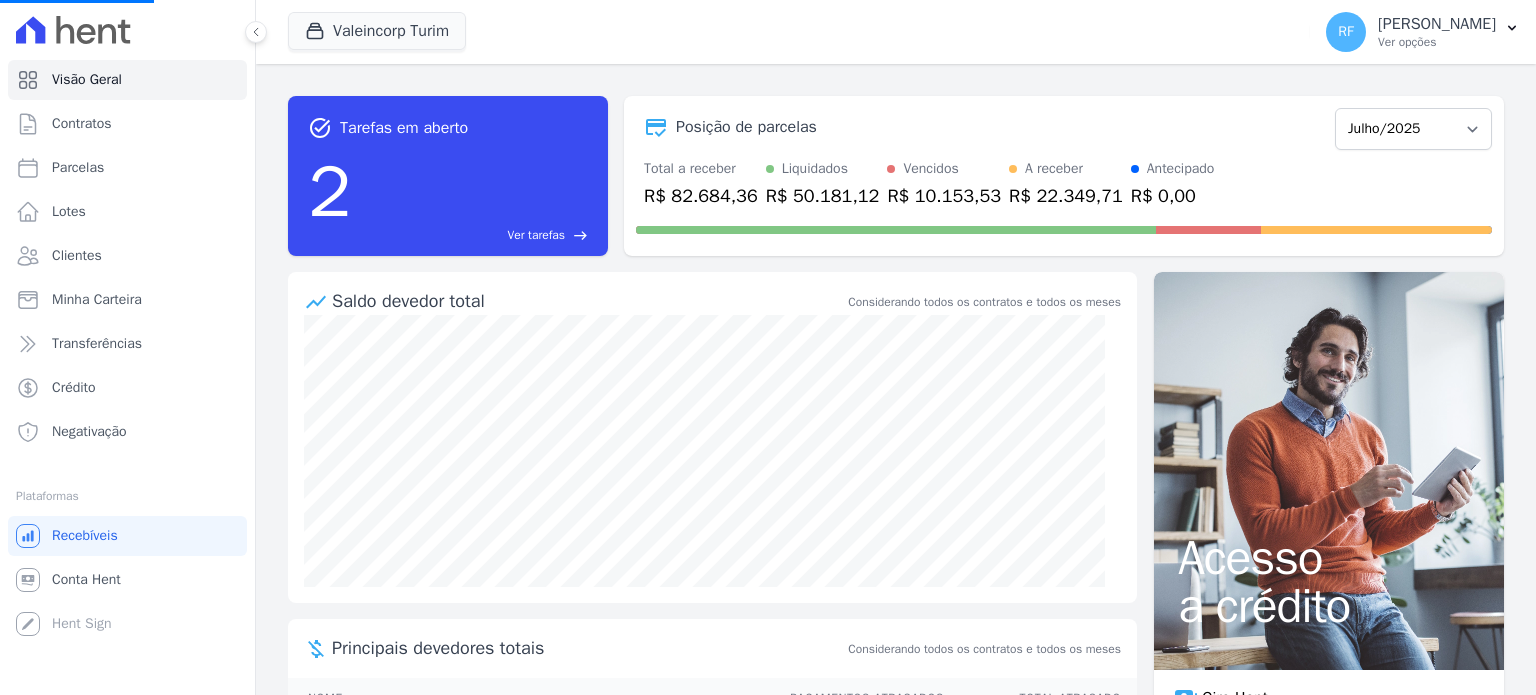 select 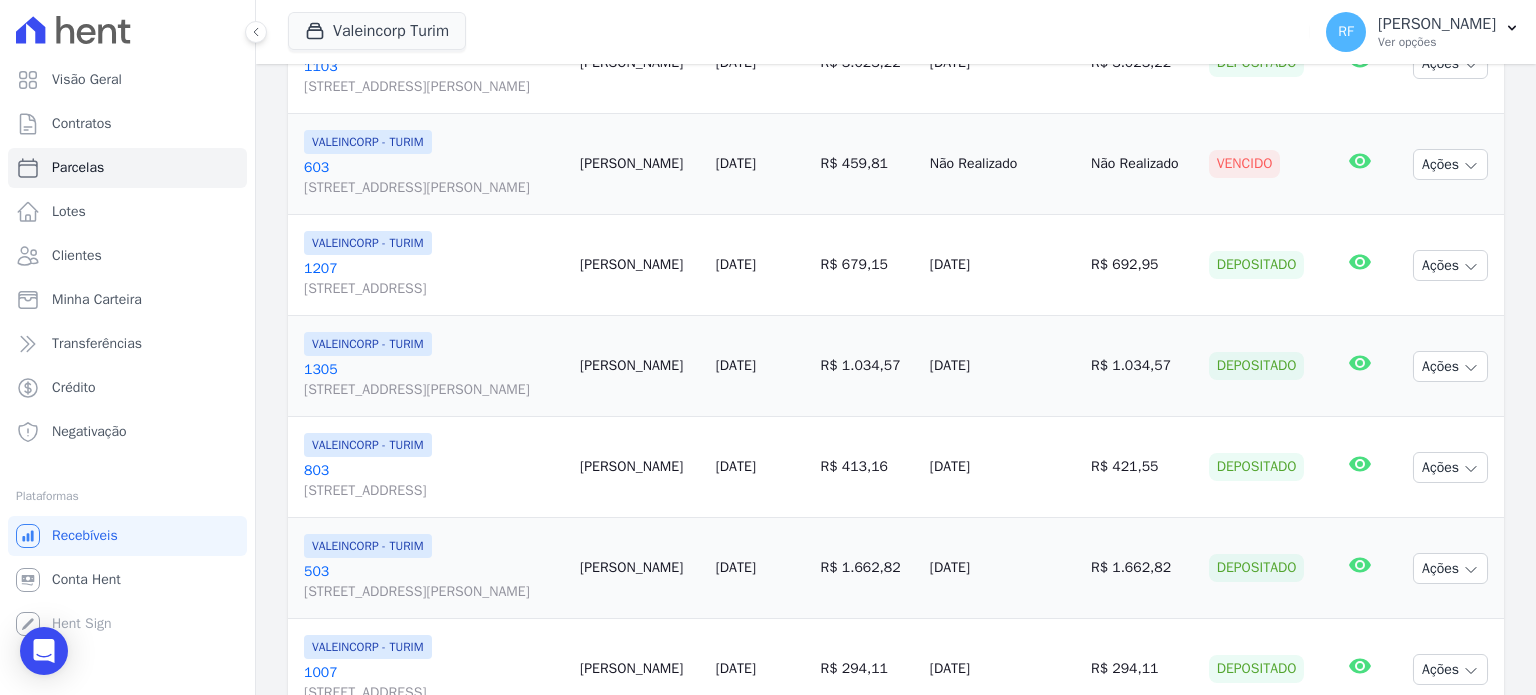 scroll, scrollTop: 2560, scrollLeft: 0, axis: vertical 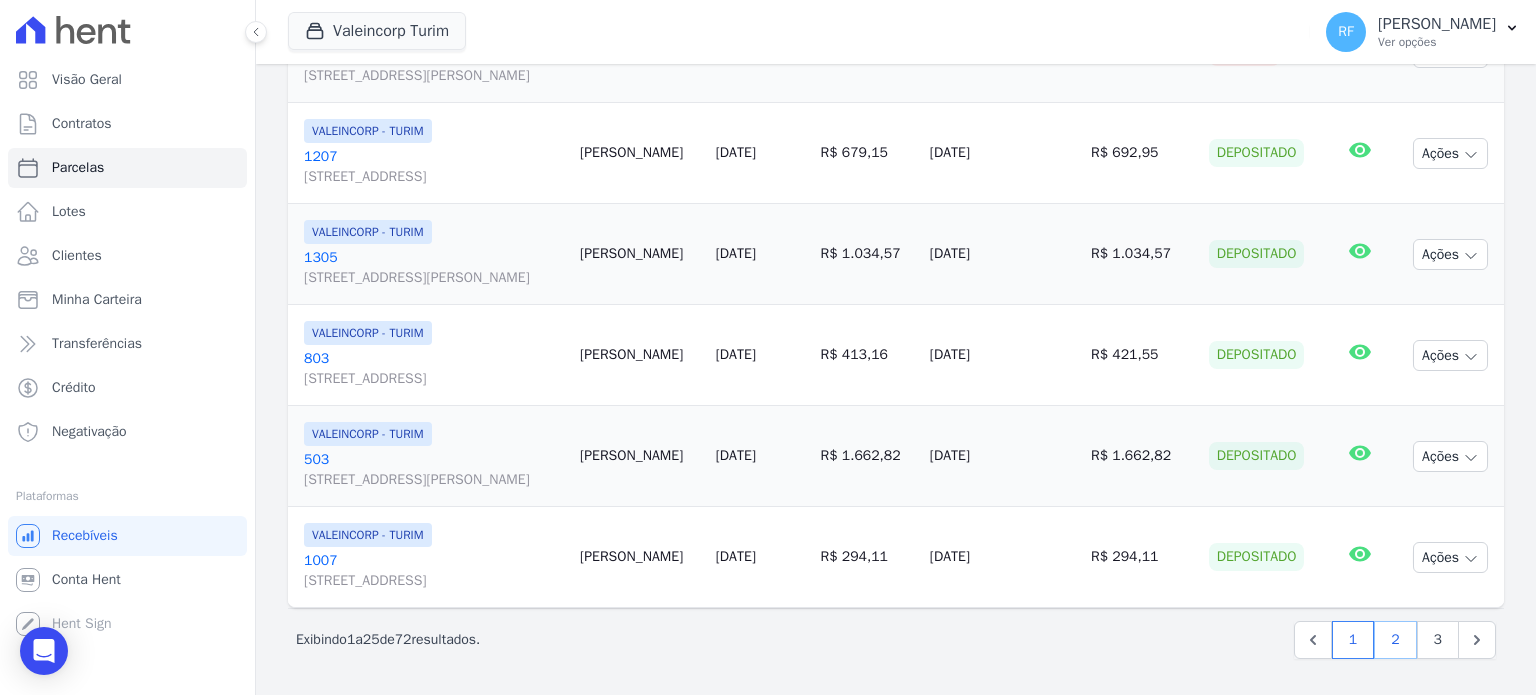 click on "2" at bounding box center (1395, 640) 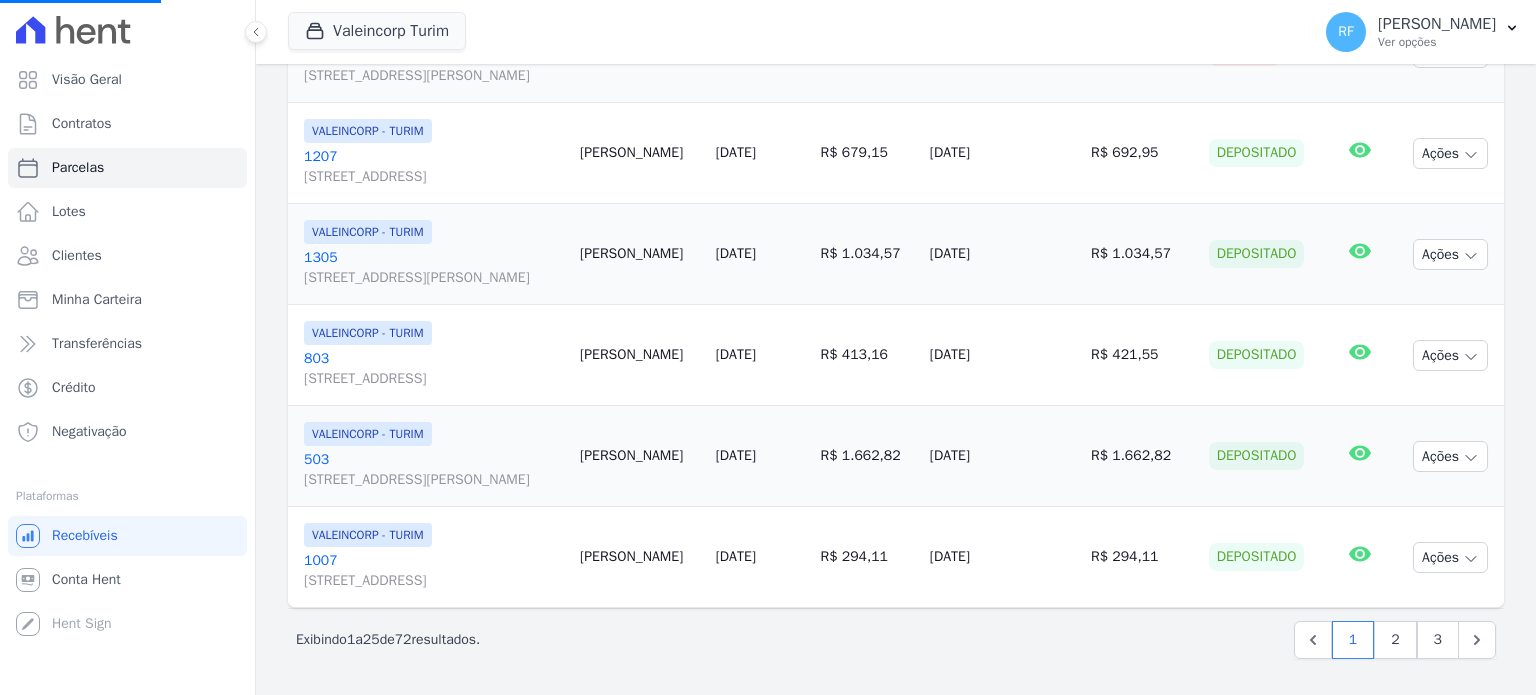 select 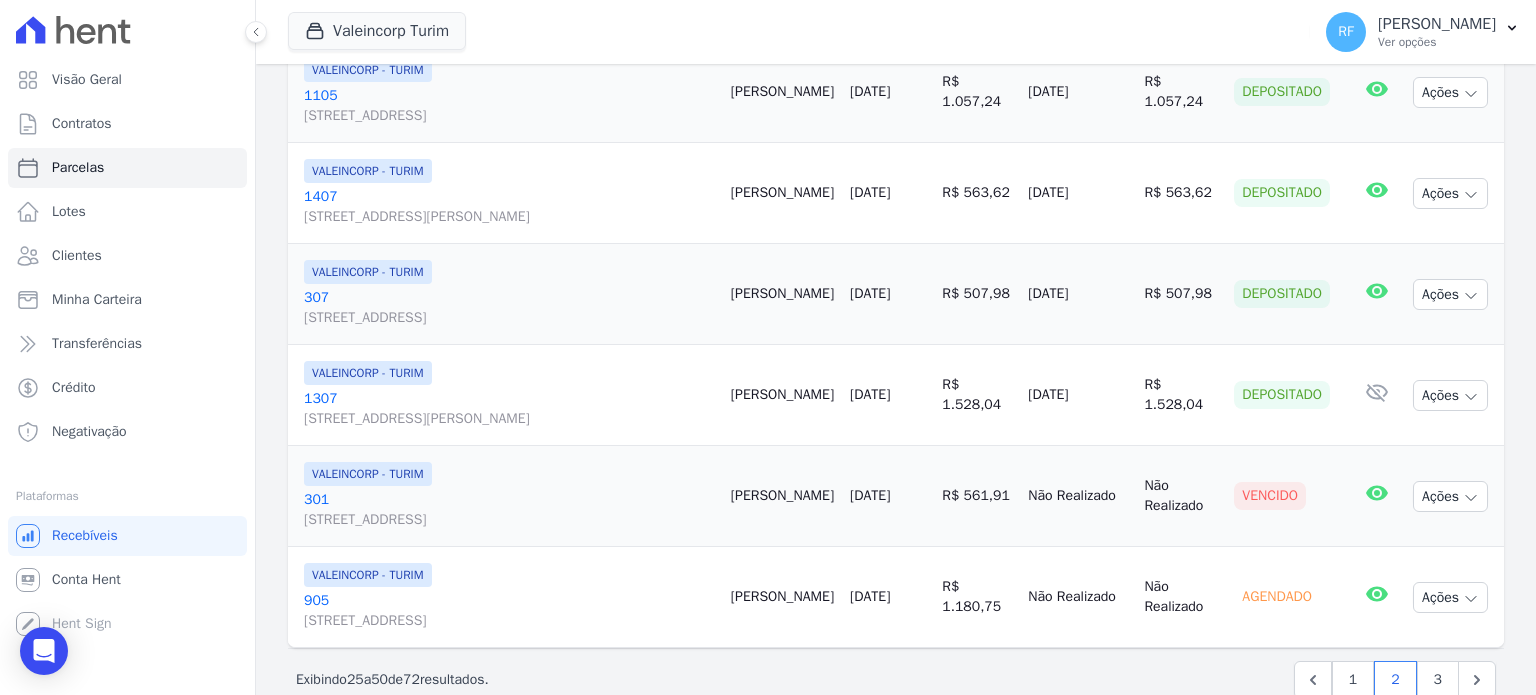 scroll, scrollTop: 2540, scrollLeft: 0, axis: vertical 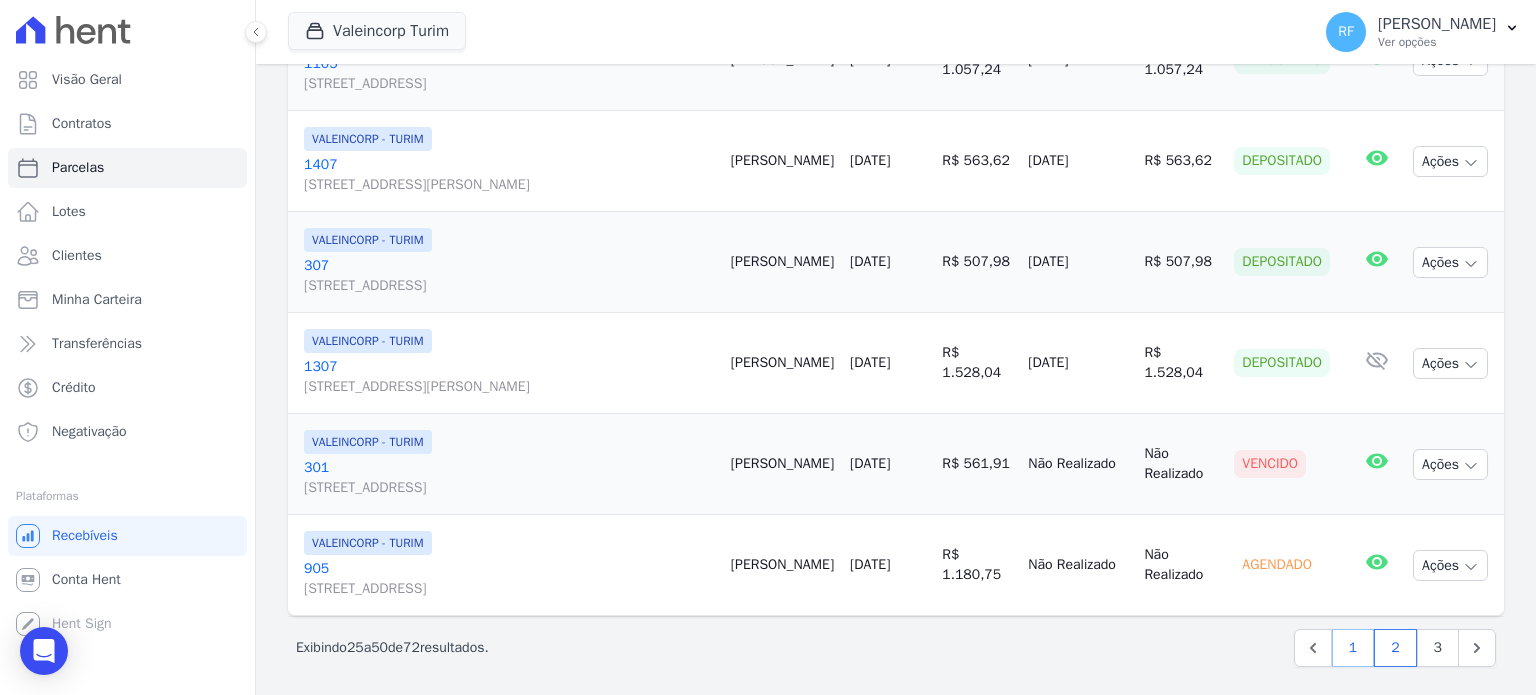 click on "1" at bounding box center [1353, 648] 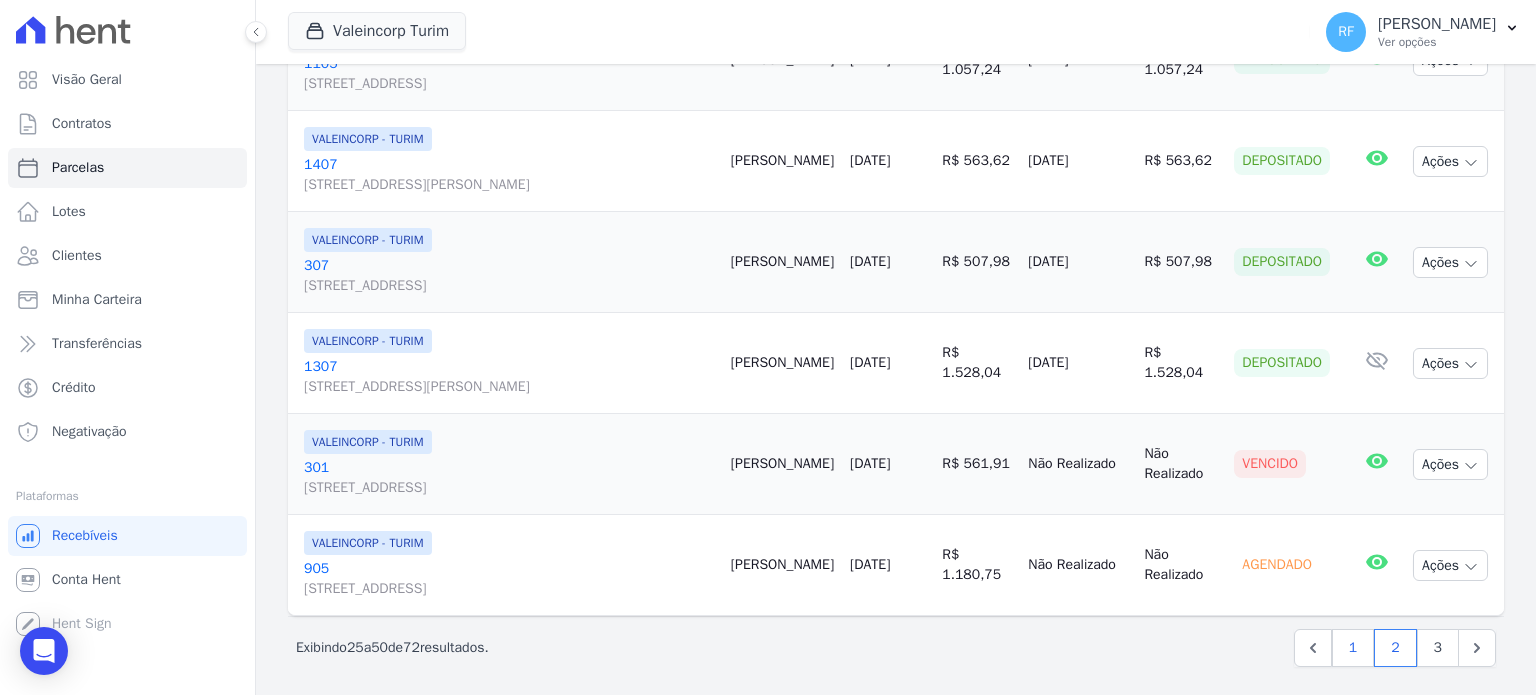 select 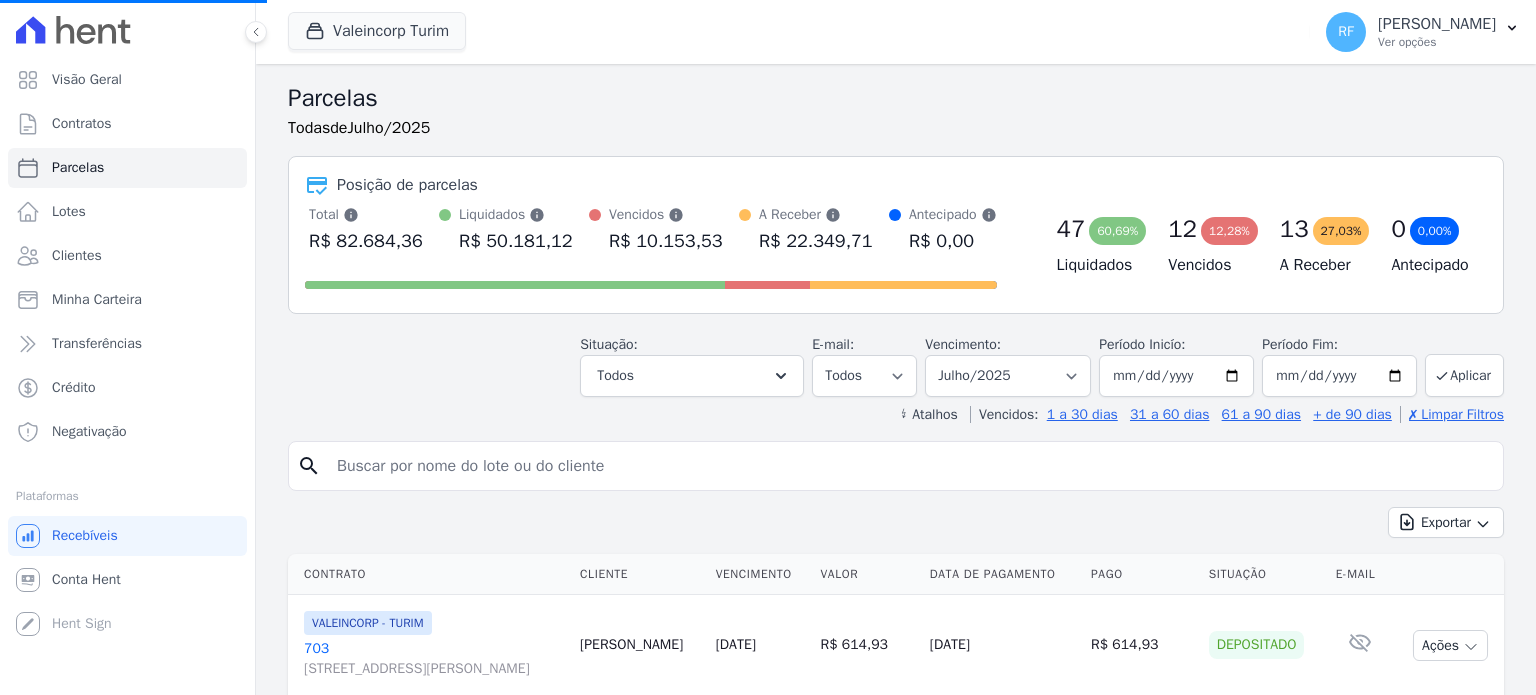 select 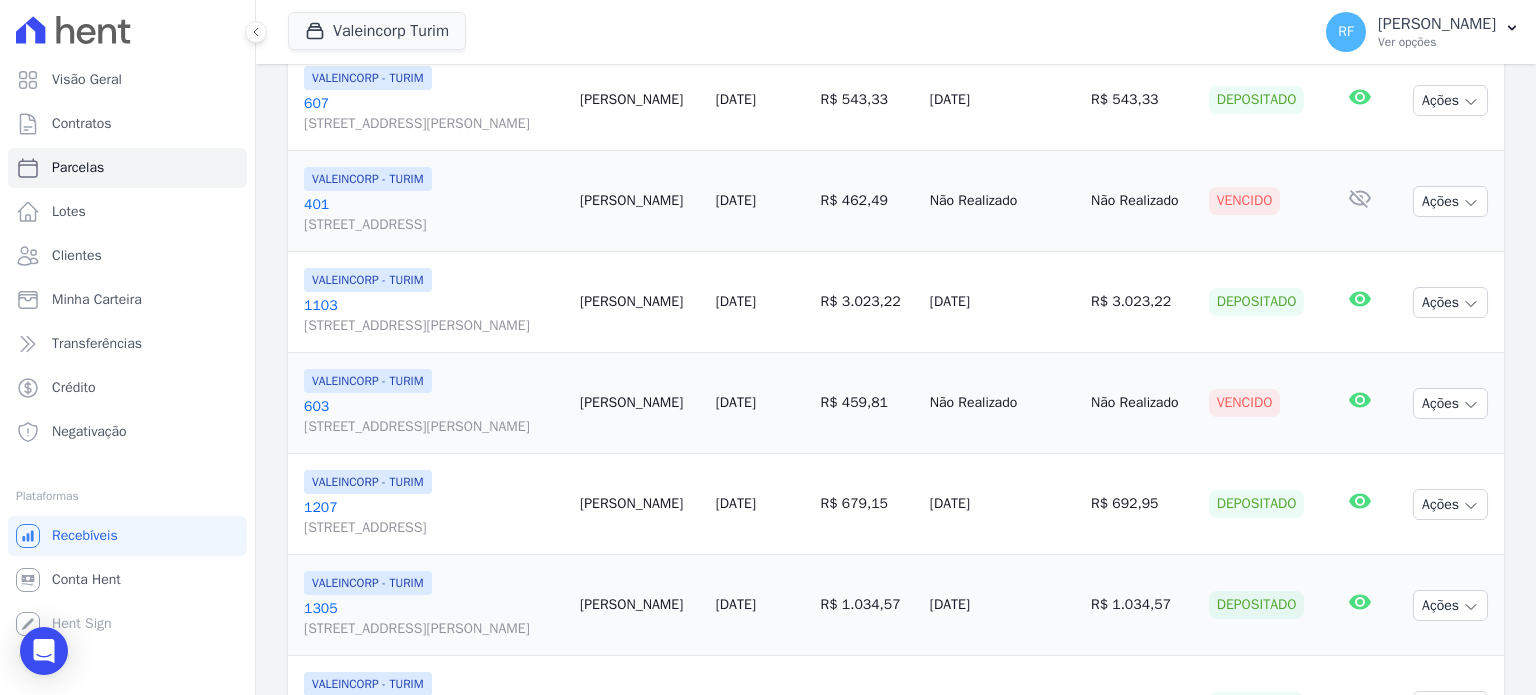 scroll, scrollTop: 2160, scrollLeft: 0, axis: vertical 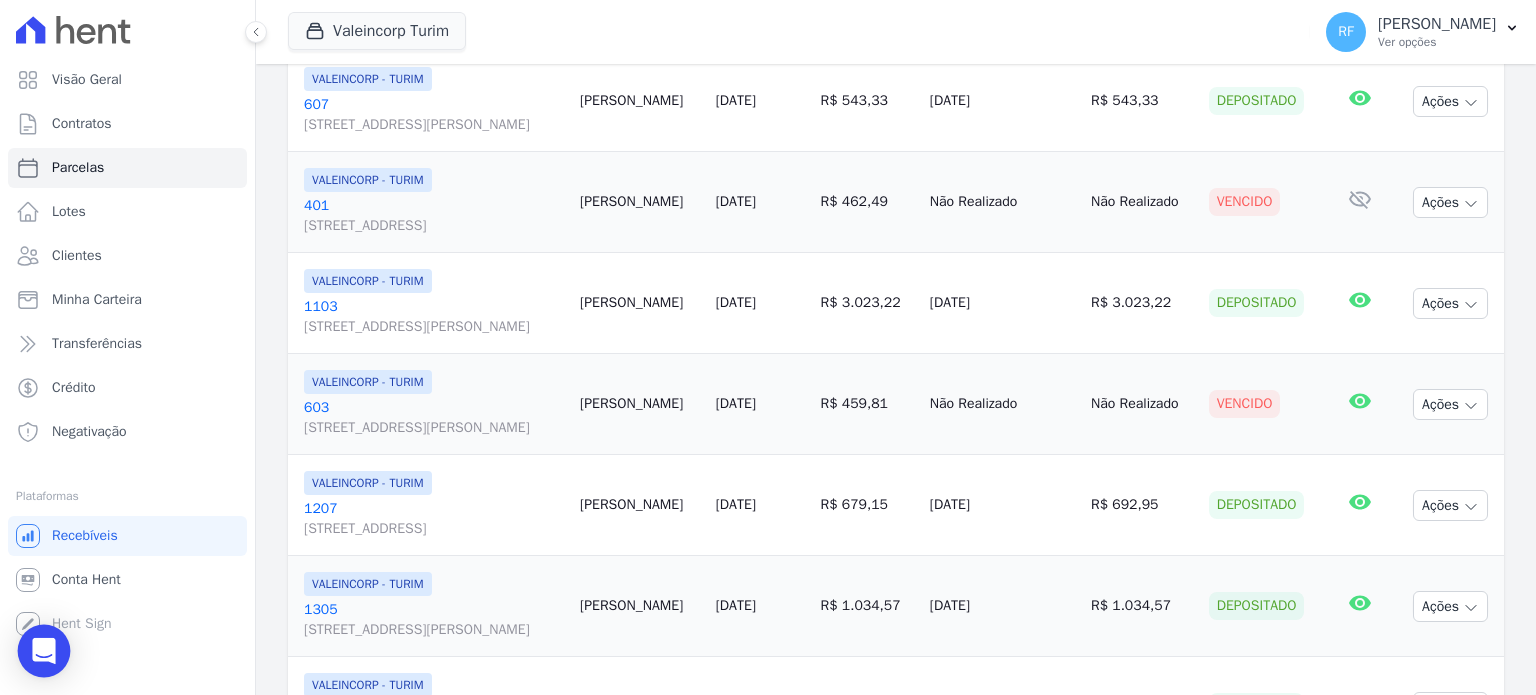 click at bounding box center [44, 651] 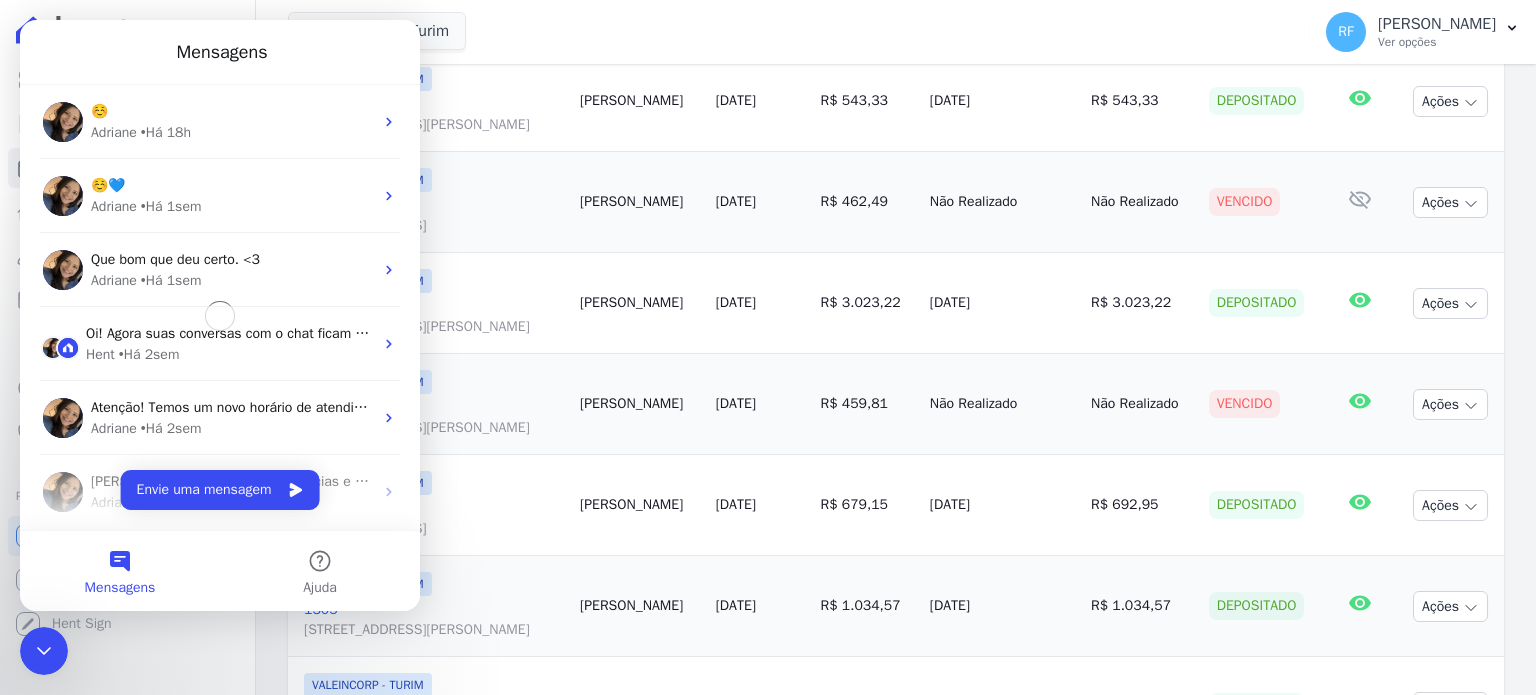 scroll, scrollTop: 0, scrollLeft: 0, axis: both 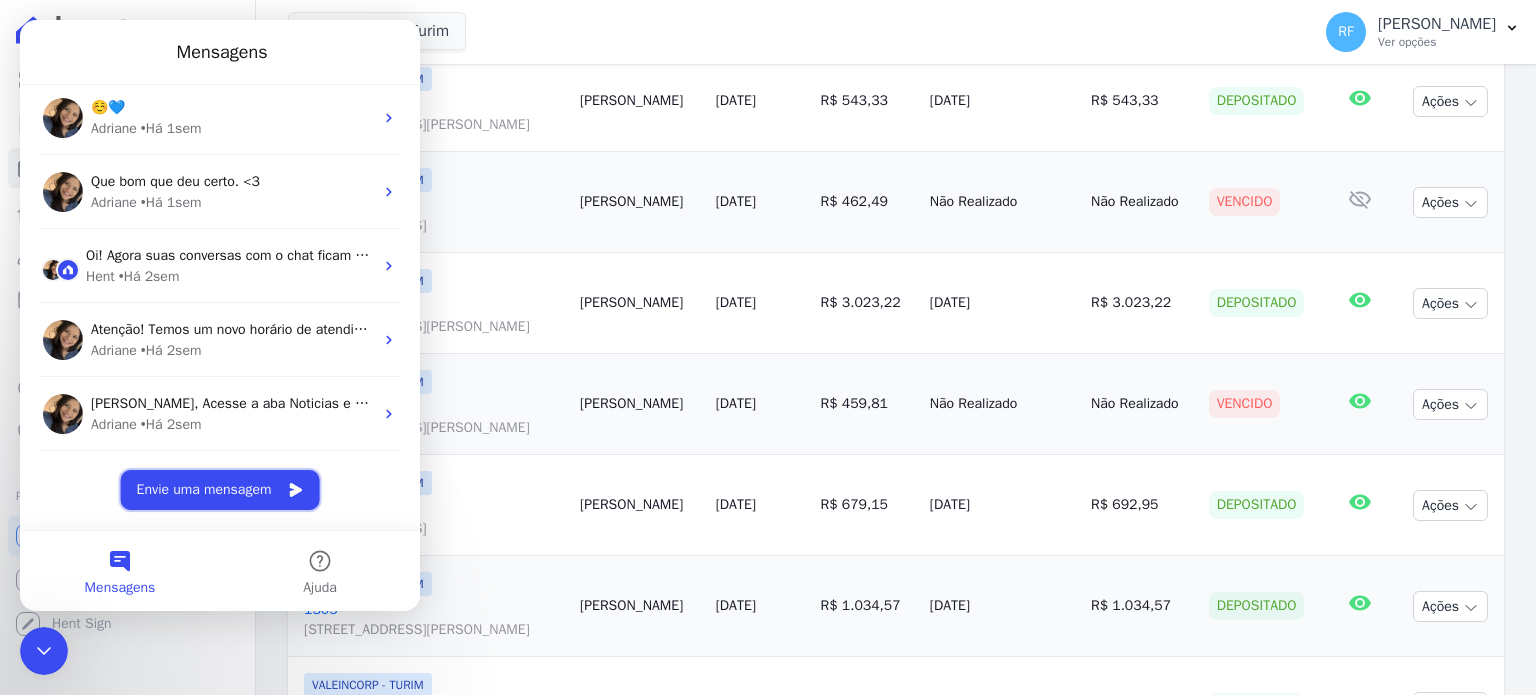 click on "Envie uma mensagem" at bounding box center (220, 490) 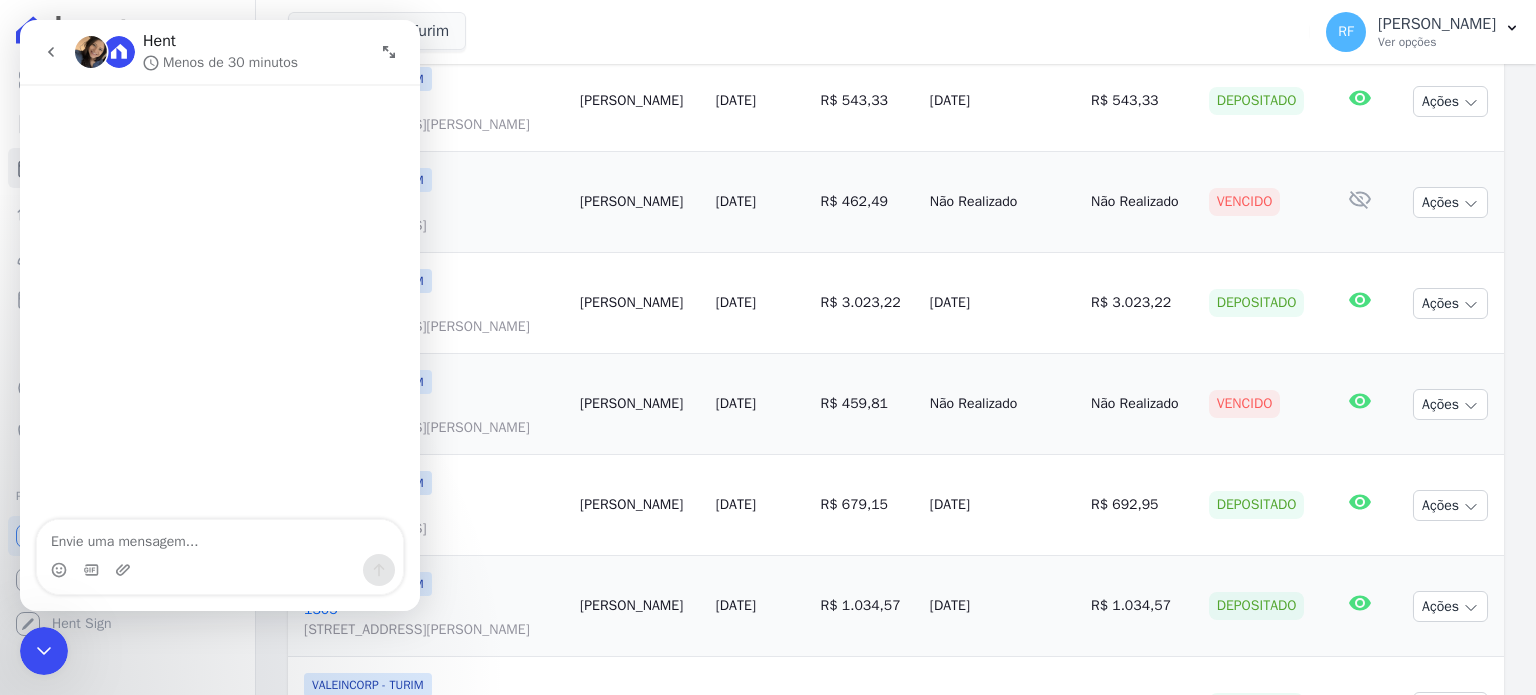 click at bounding box center [220, 537] 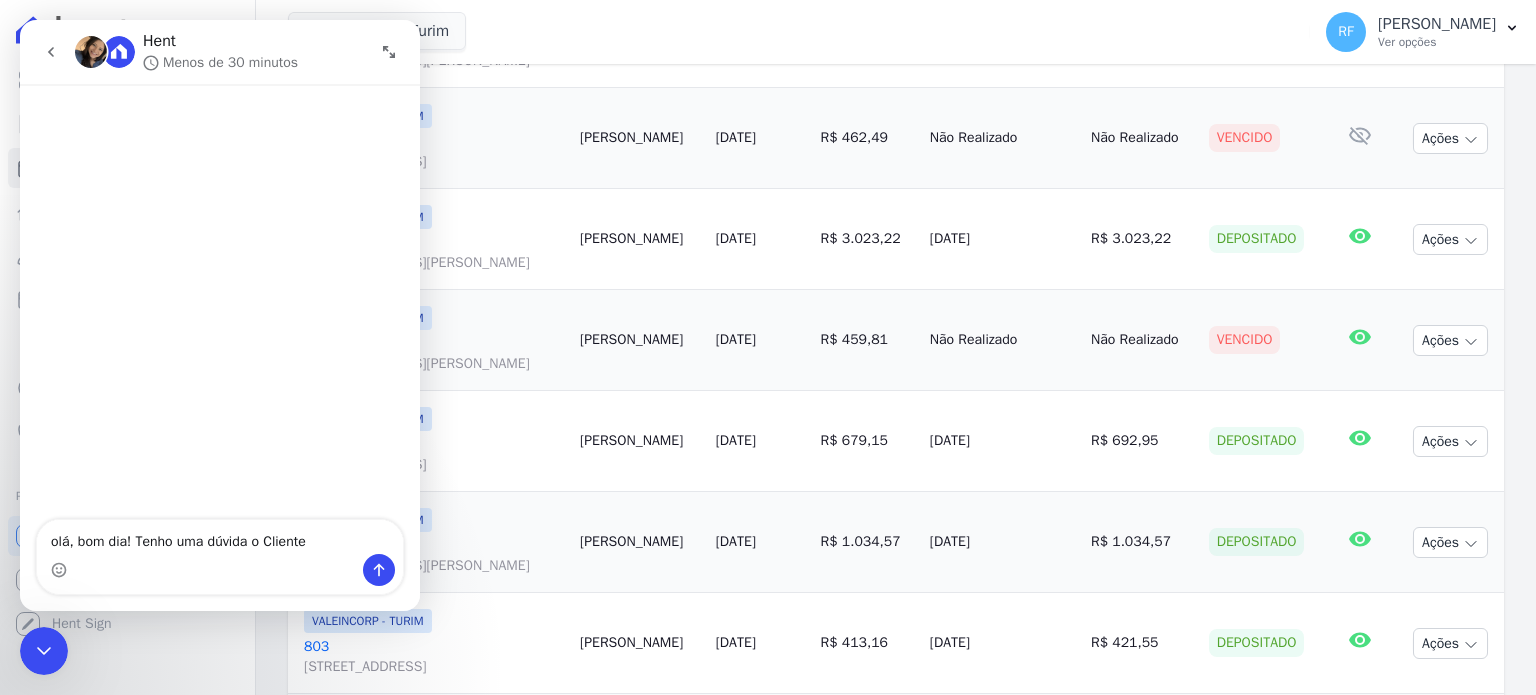 scroll, scrollTop: 2160, scrollLeft: 0, axis: vertical 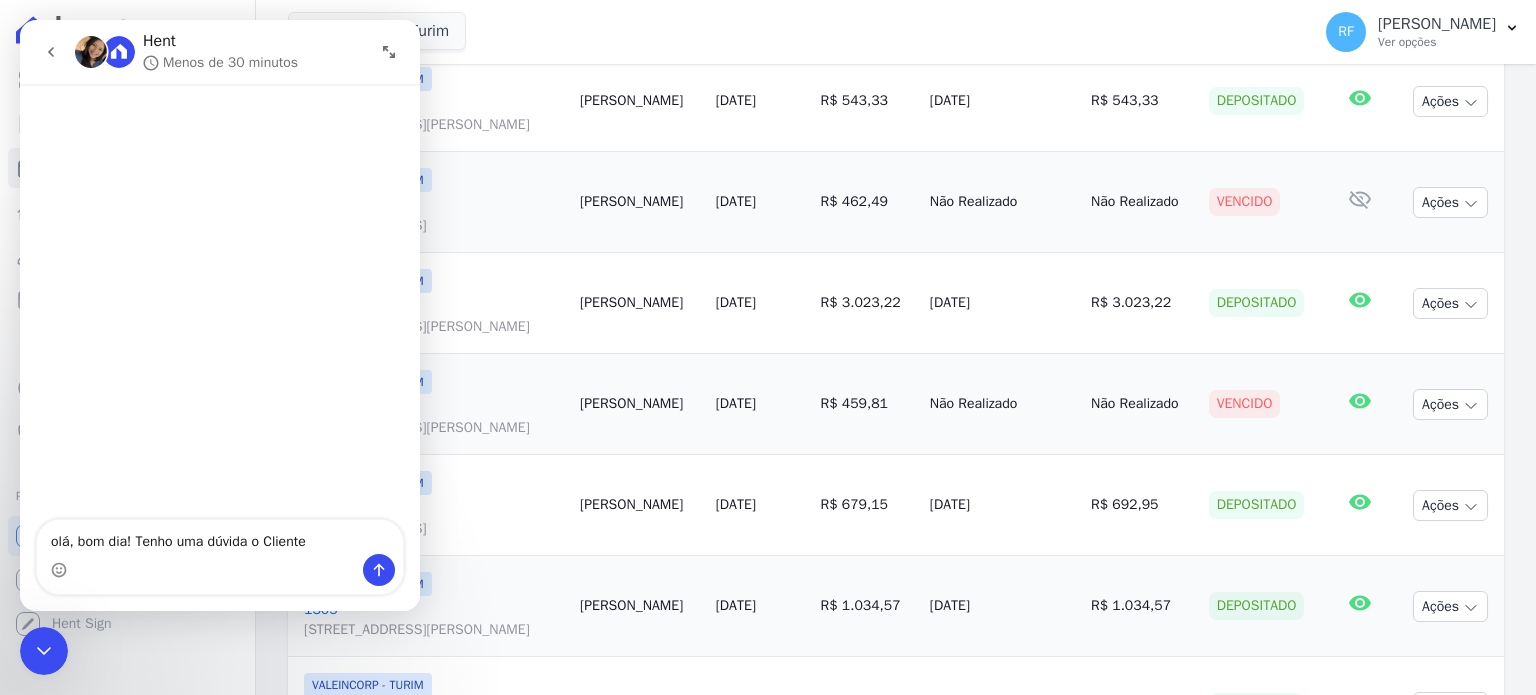 type on "olá, bom dia! Tenho uma dúvida o Cliente" 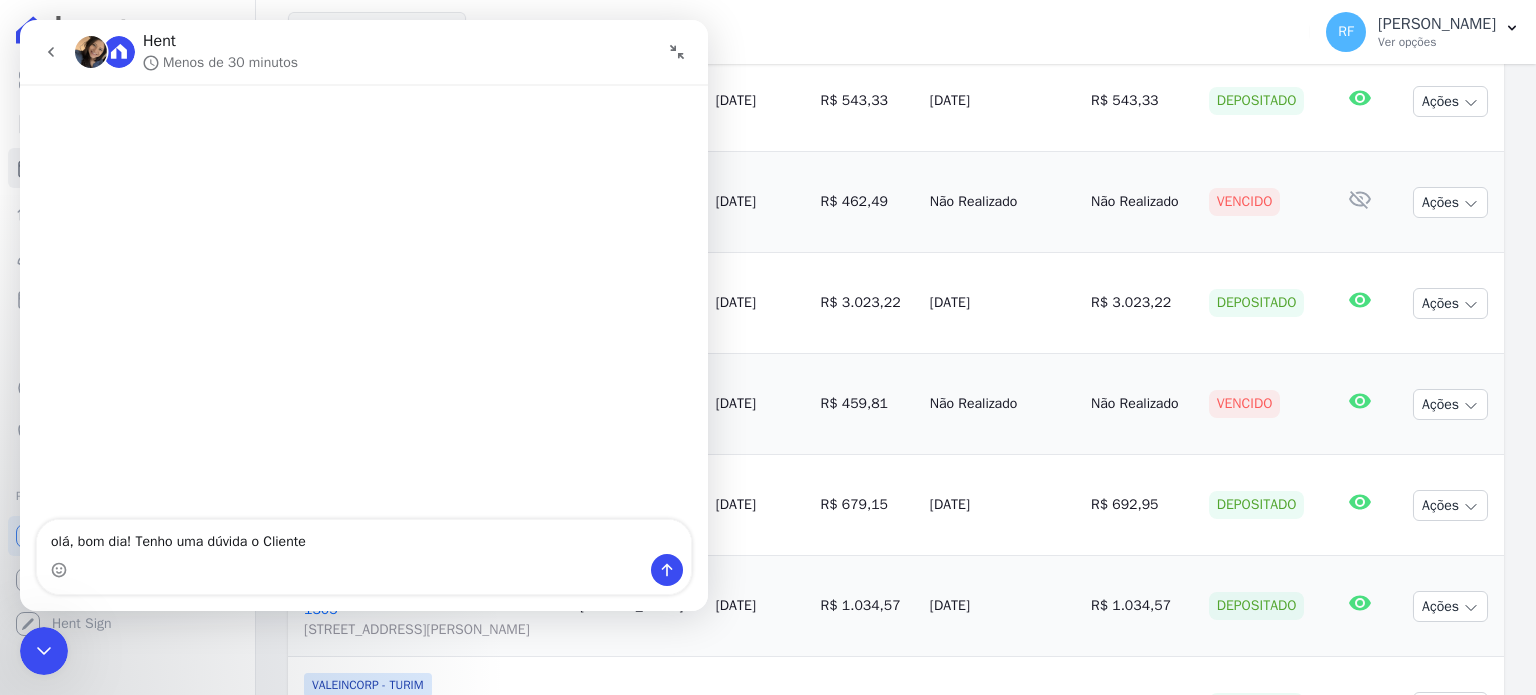 click 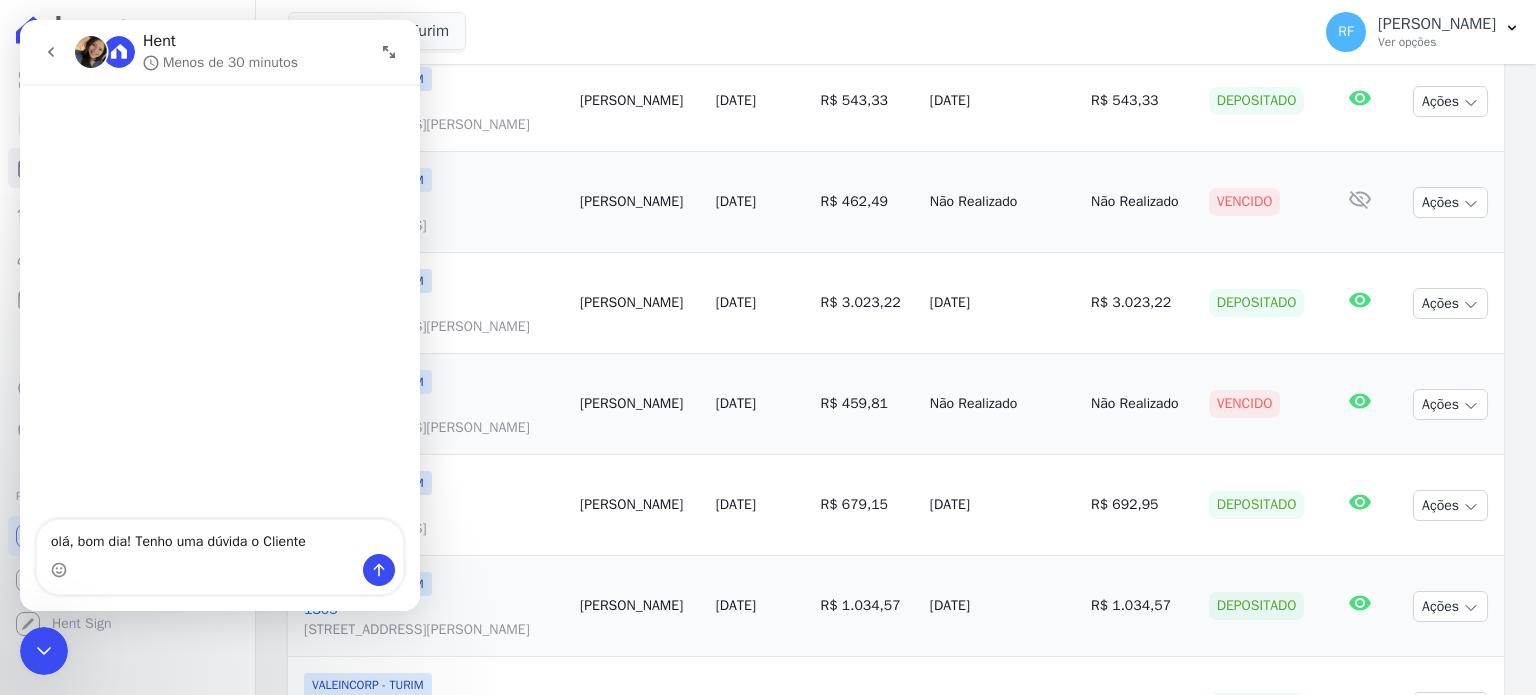 click 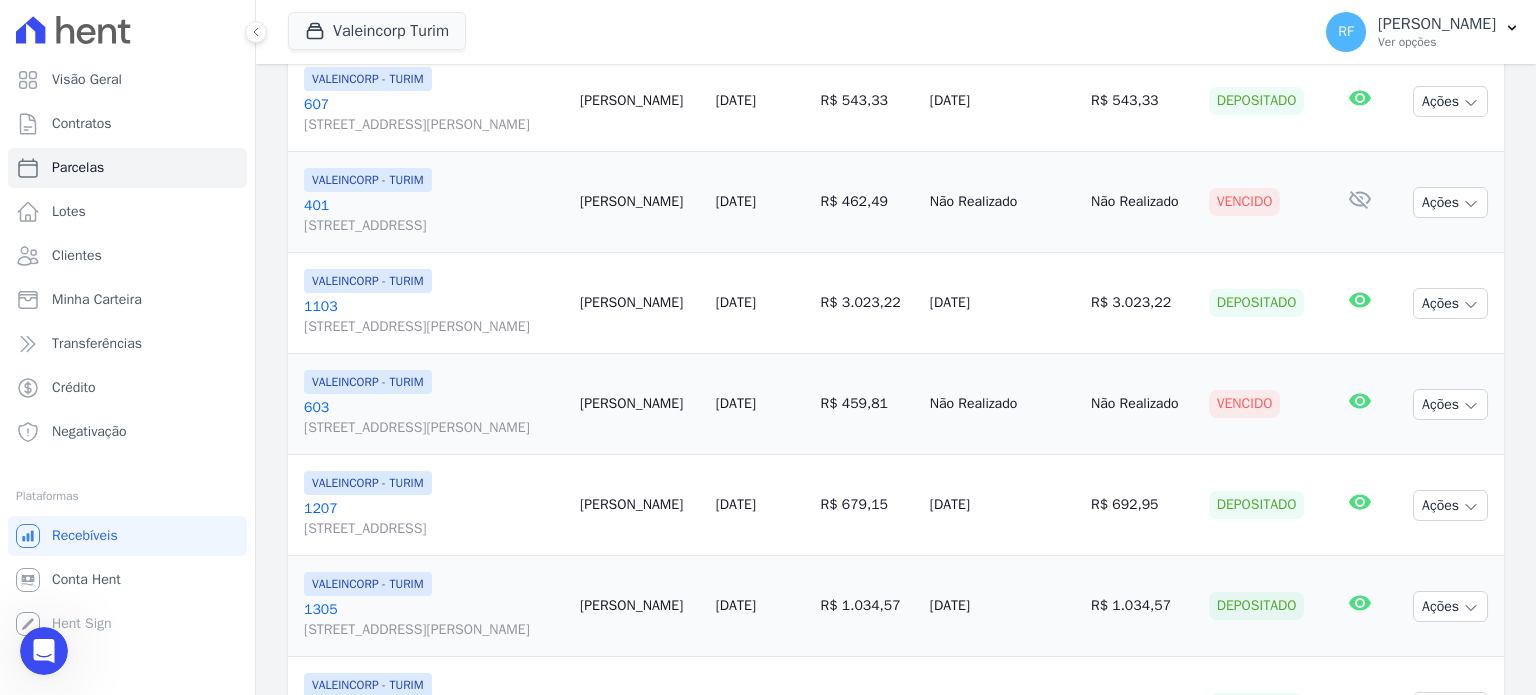 scroll, scrollTop: 0, scrollLeft: 0, axis: both 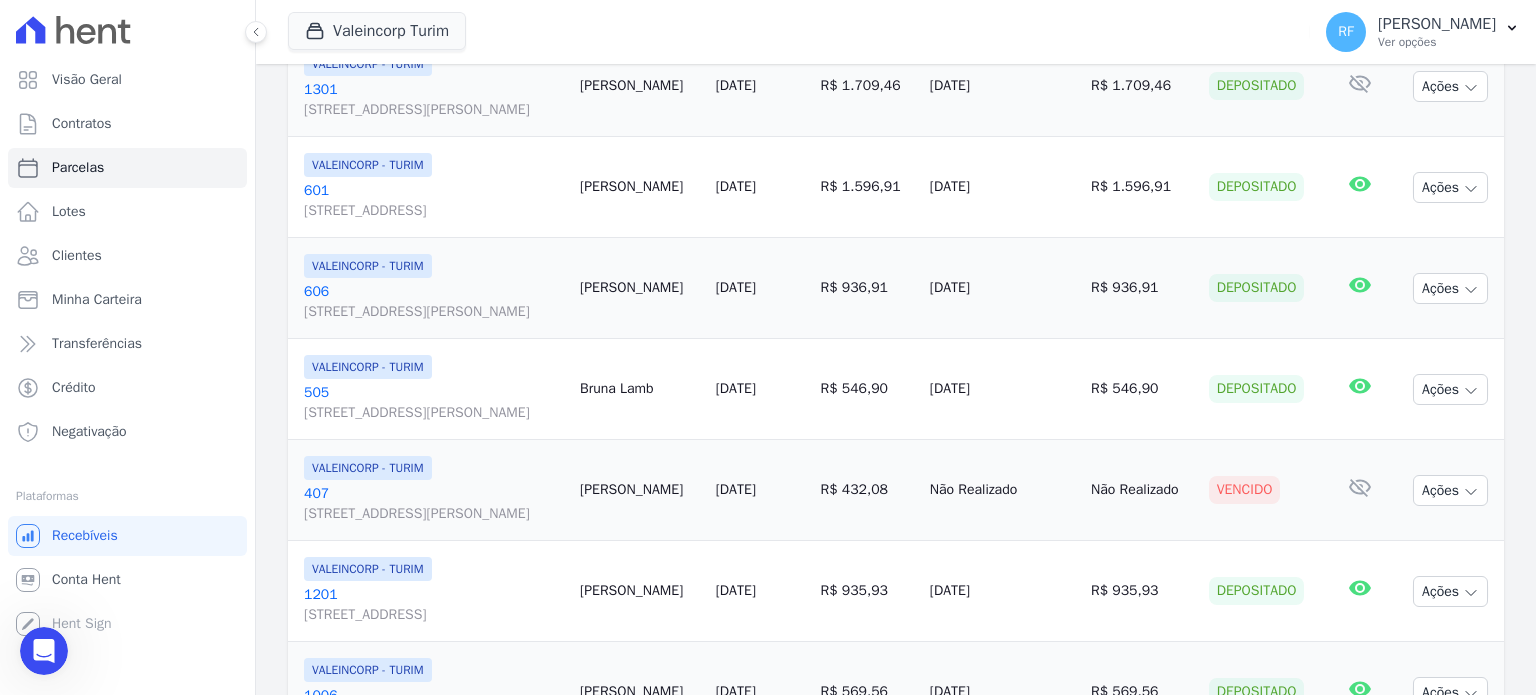 click 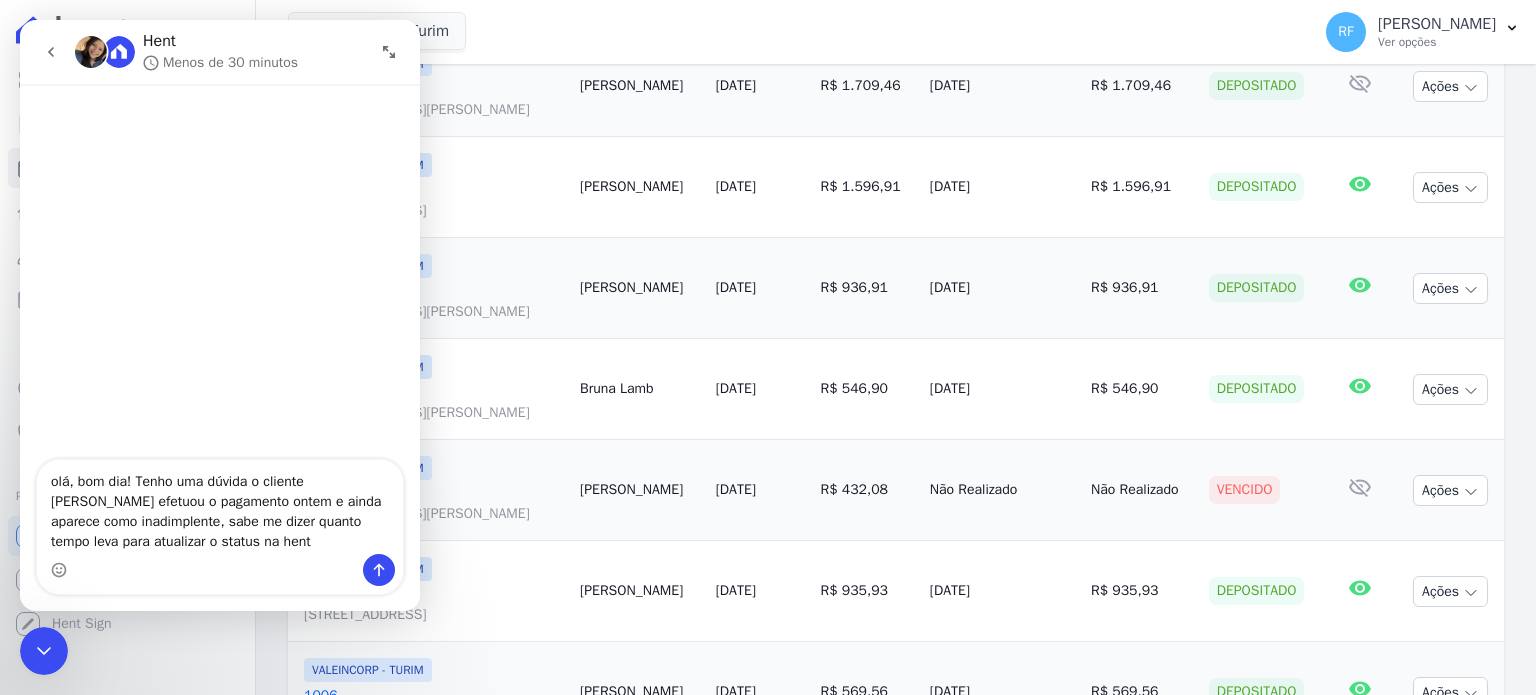 type on "olá, bom dia! Tenho uma dúvida o cliente [PERSON_NAME] efetuou o pagamento ontem e ainda aparece como inadimplente, sabe me dizer quanto tempo leva para atualizar o status na hent?" 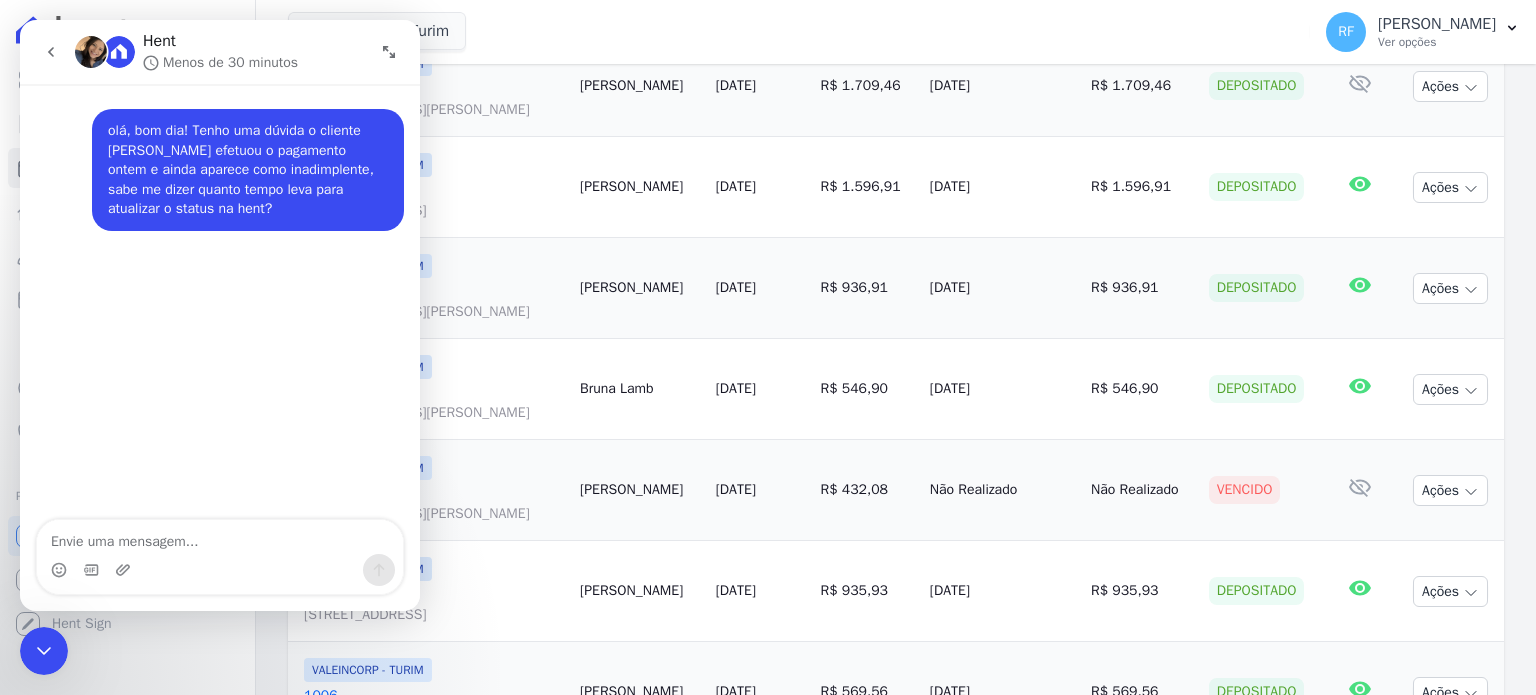 type 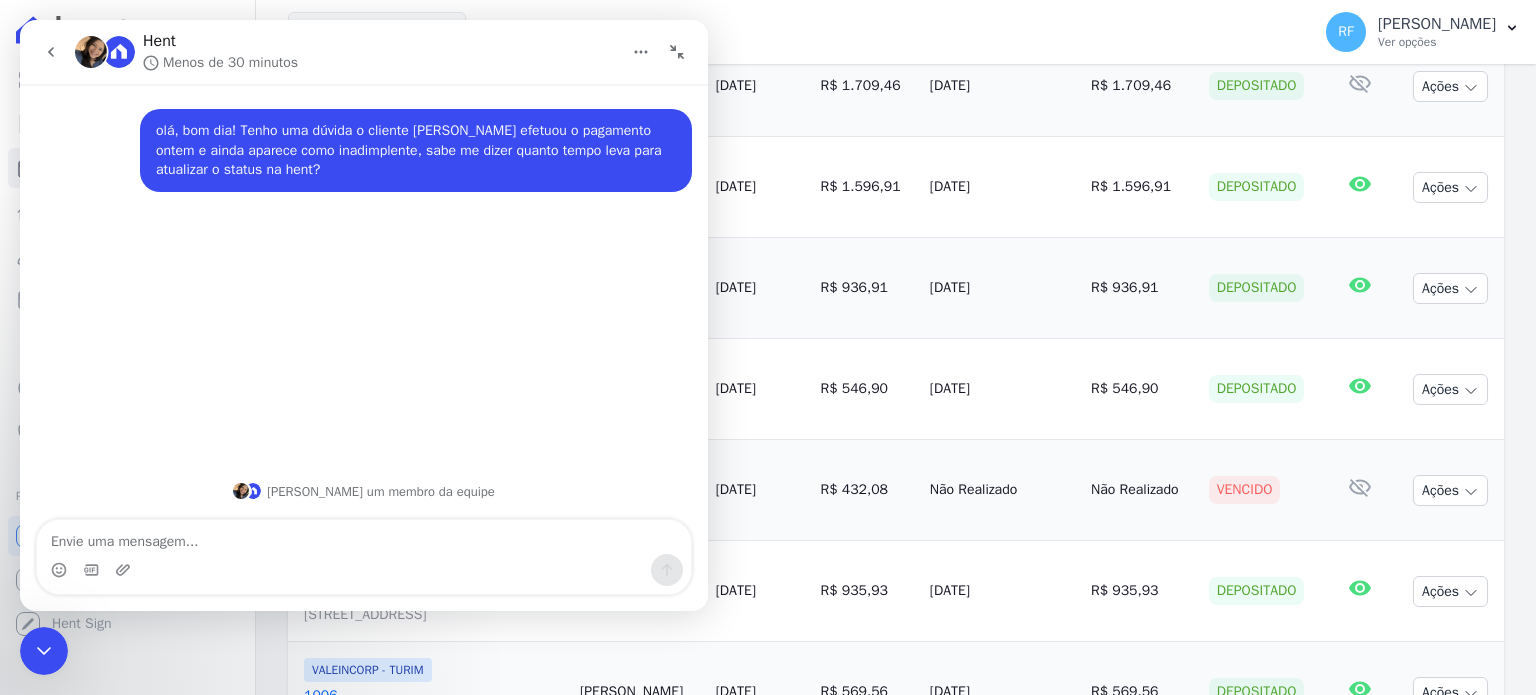 click 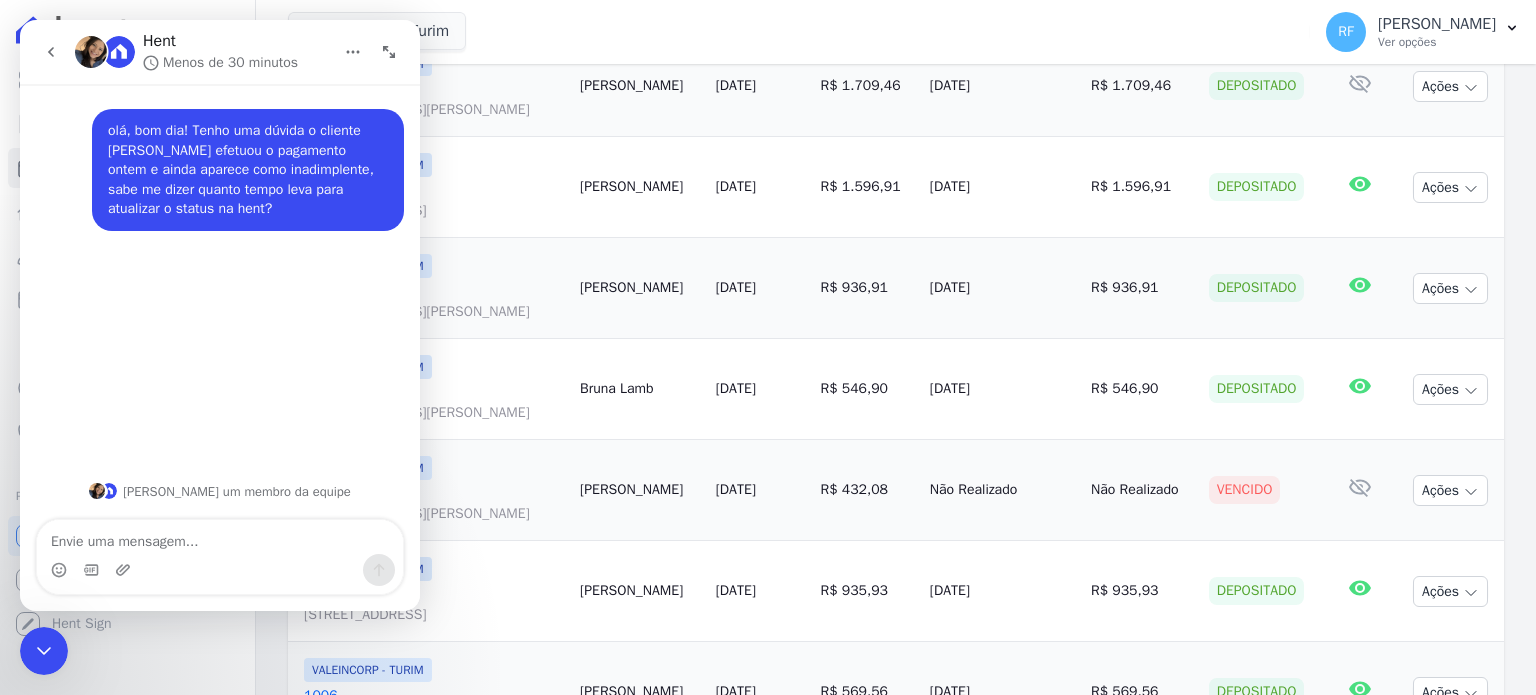 click 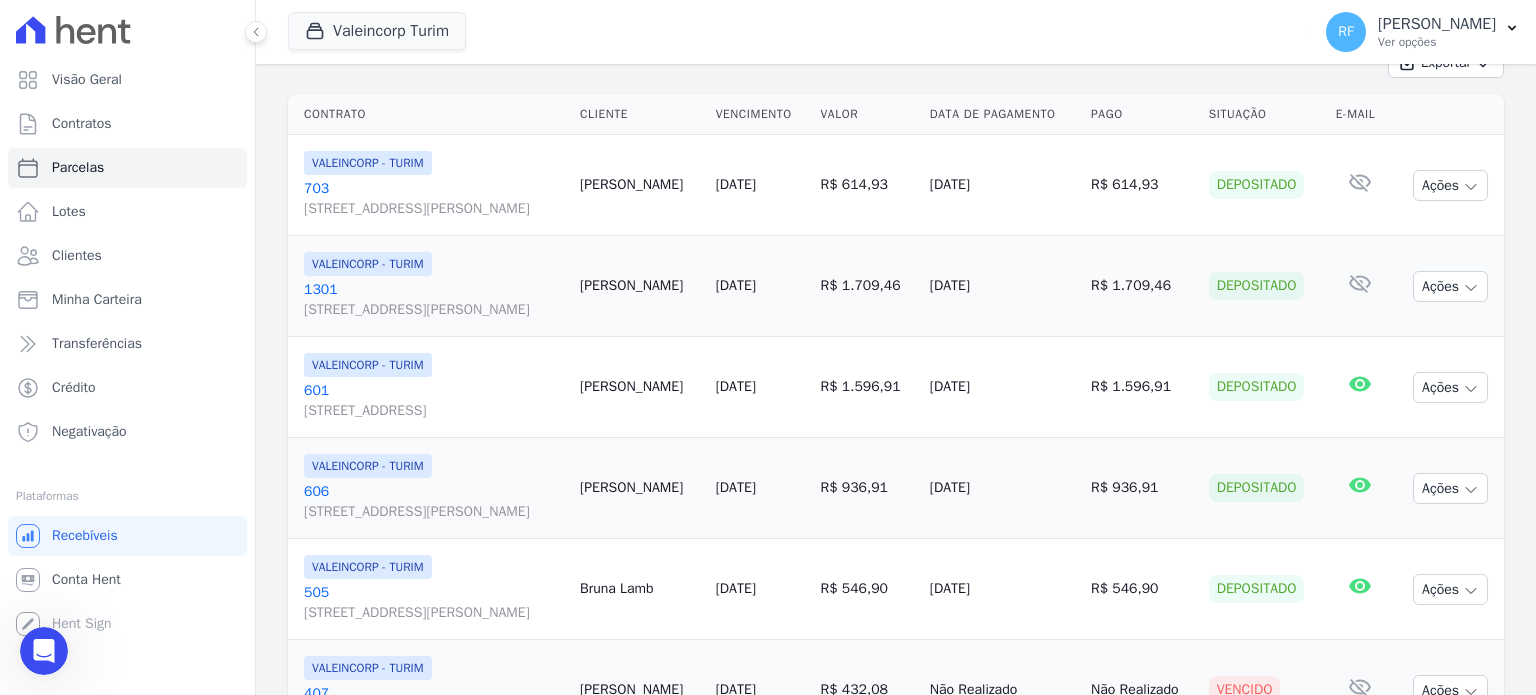 scroll, scrollTop: 260, scrollLeft: 0, axis: vertical 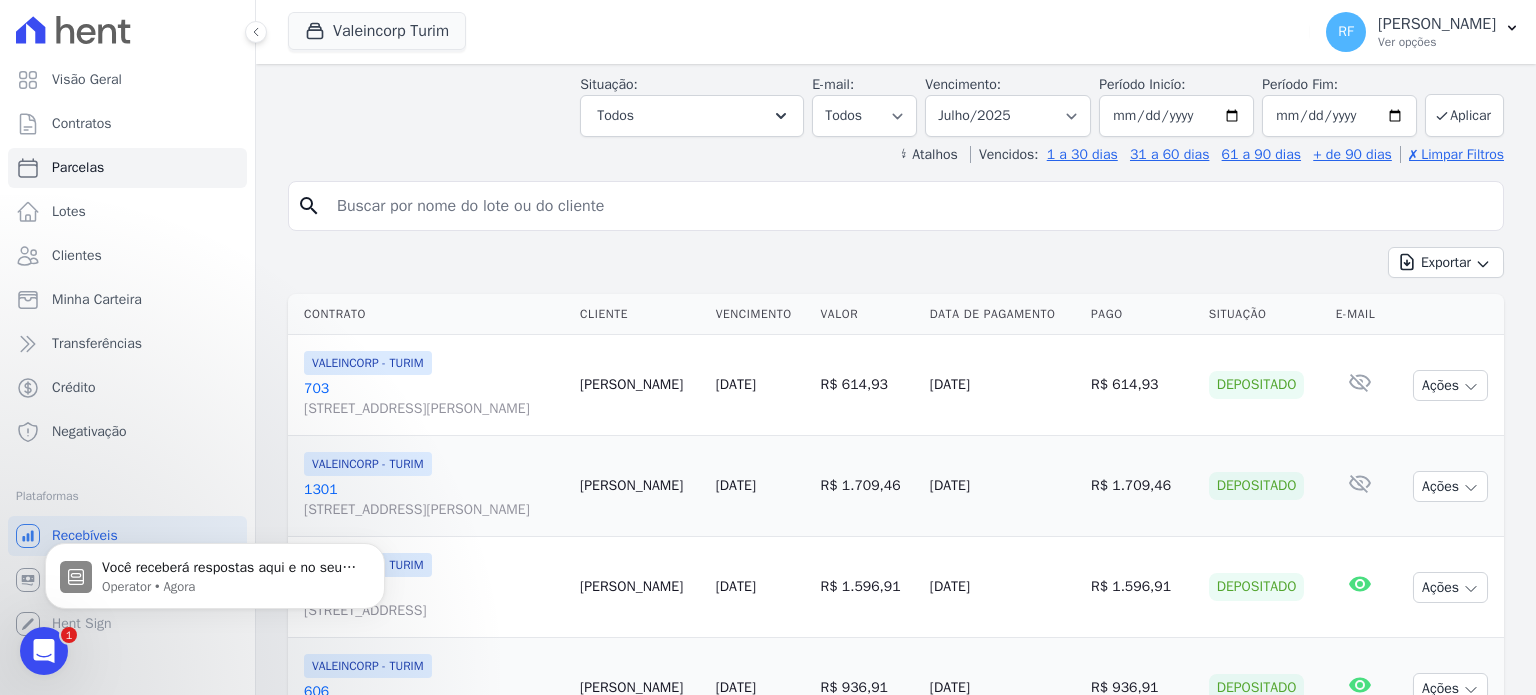 click 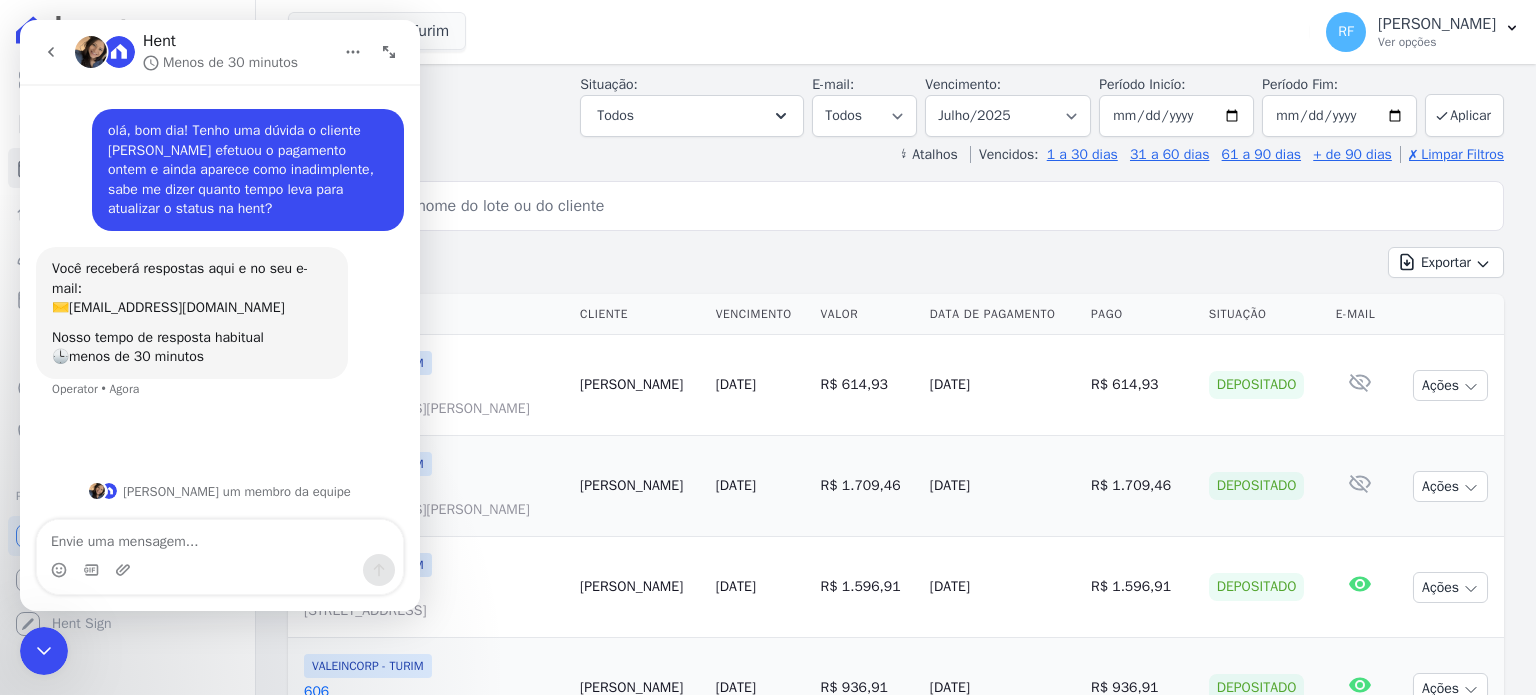 click 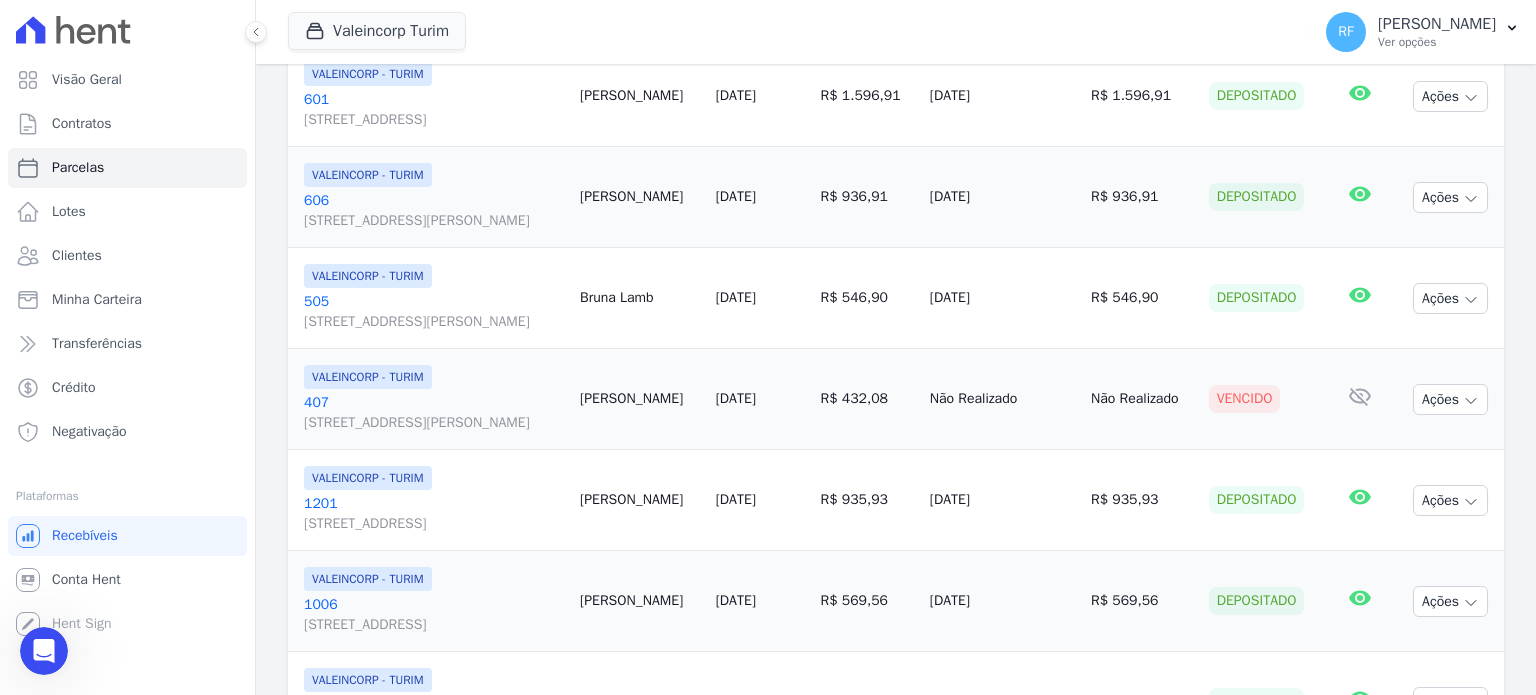 scroll, scrollTop: 800, scrollLeft: 0, axis: vertical 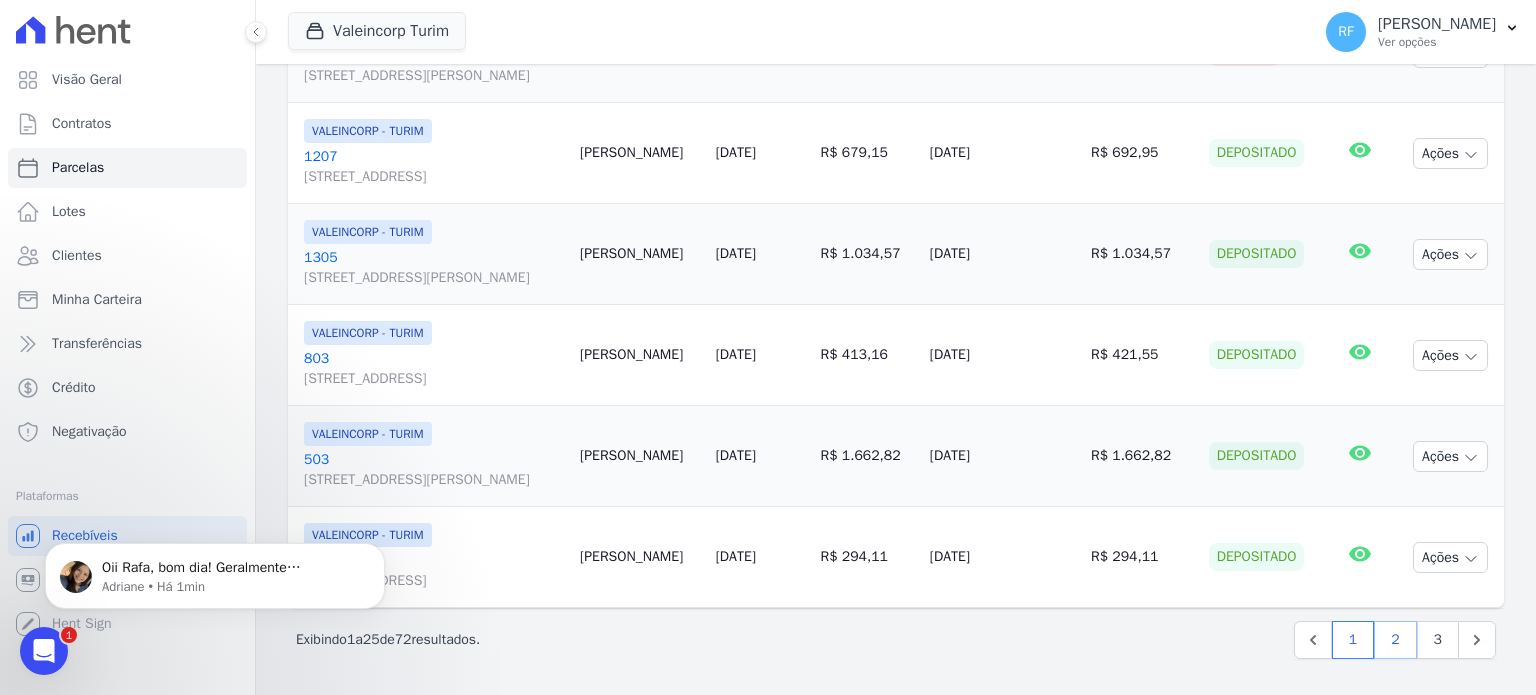 click on "2" at bounding box center (1395, 640) 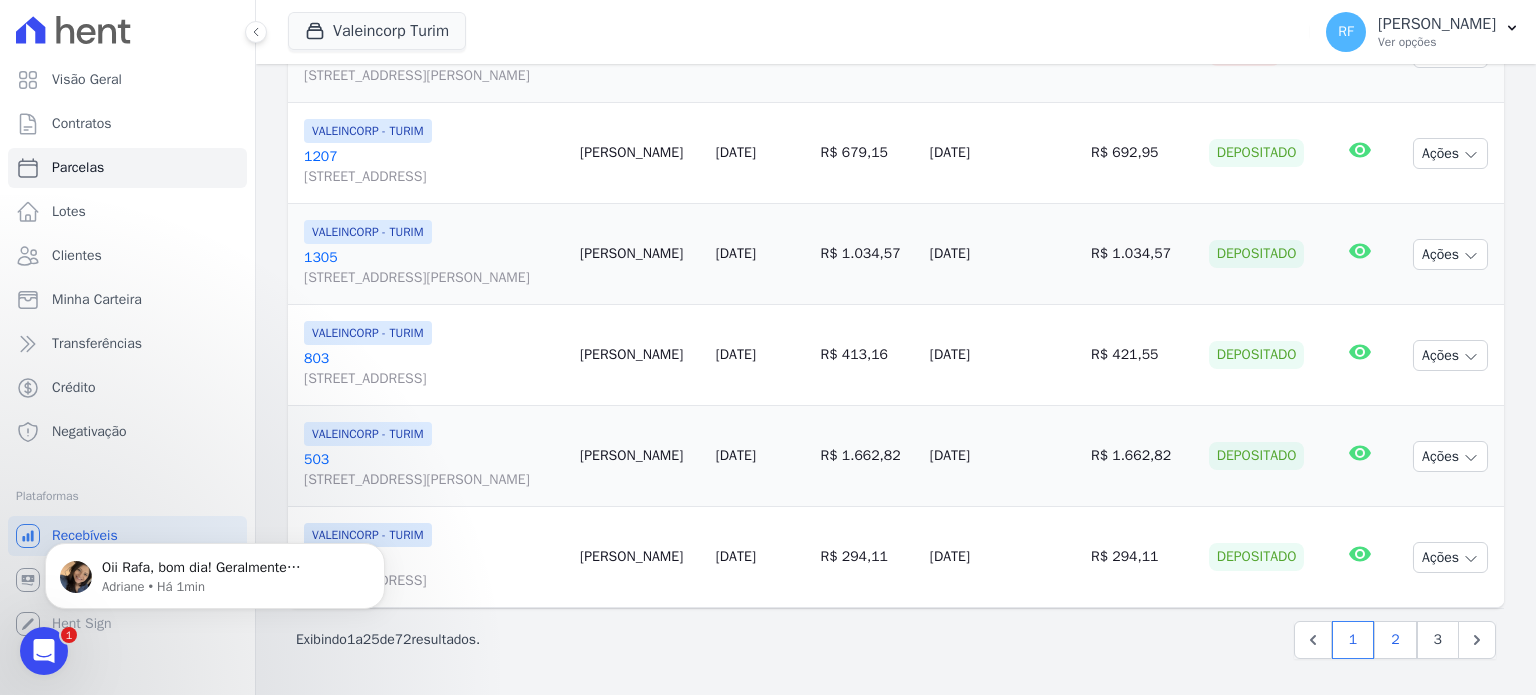 select 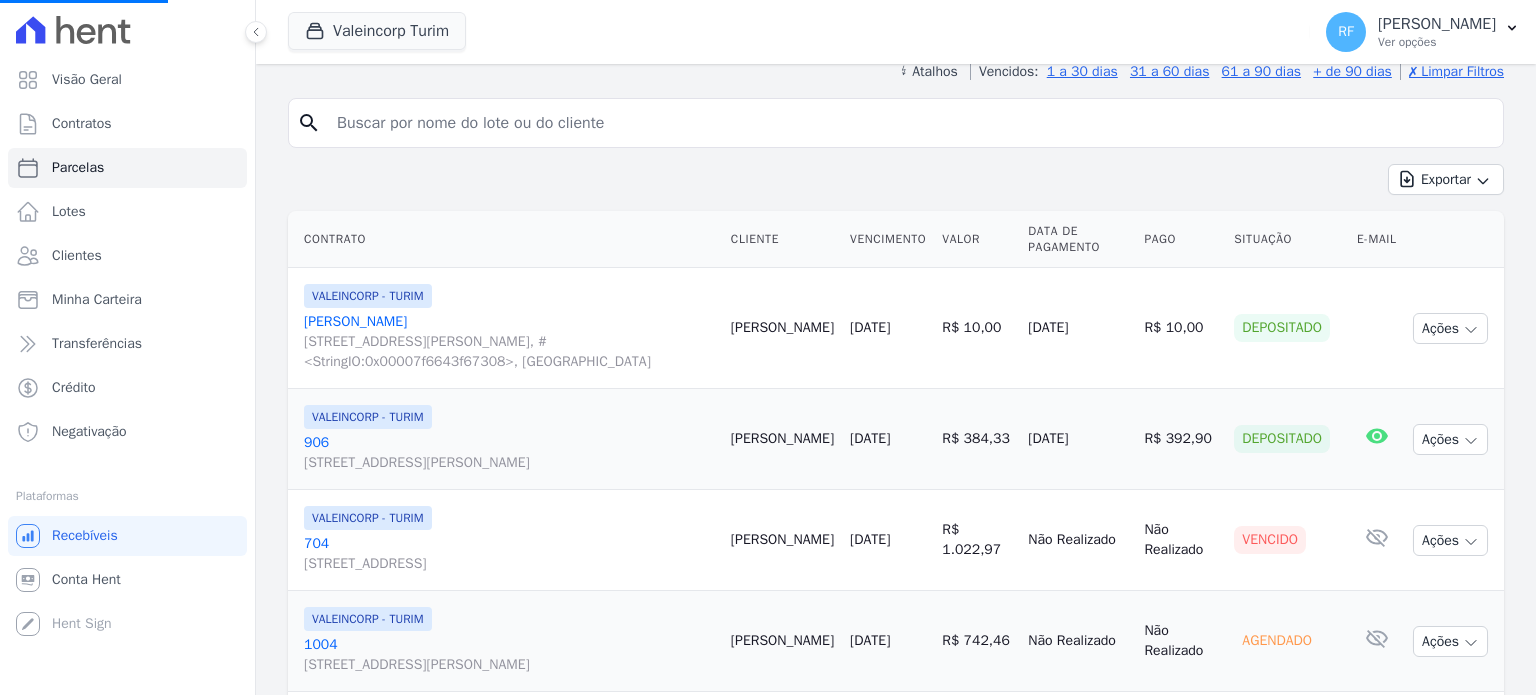scroll, scrollTop: 400, scrollLeft: 0, axis: vertical 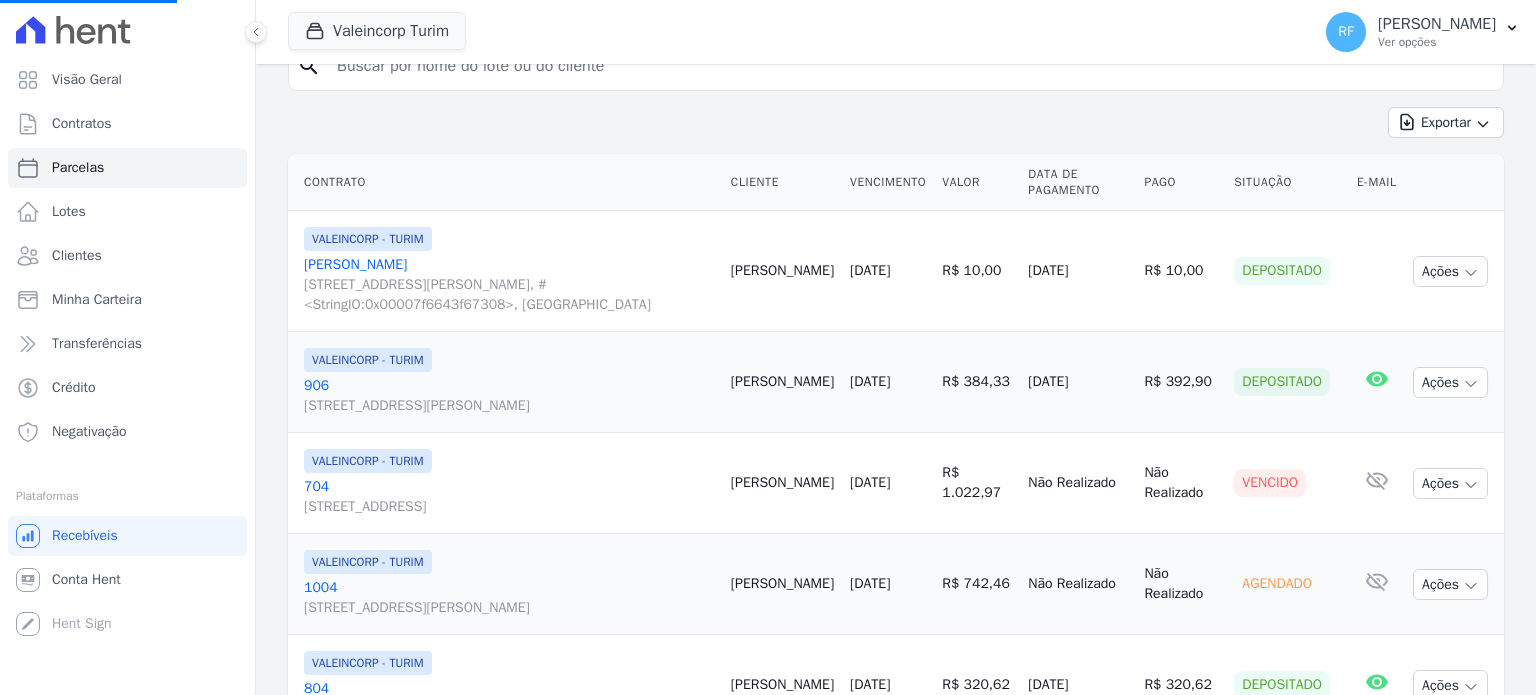 select 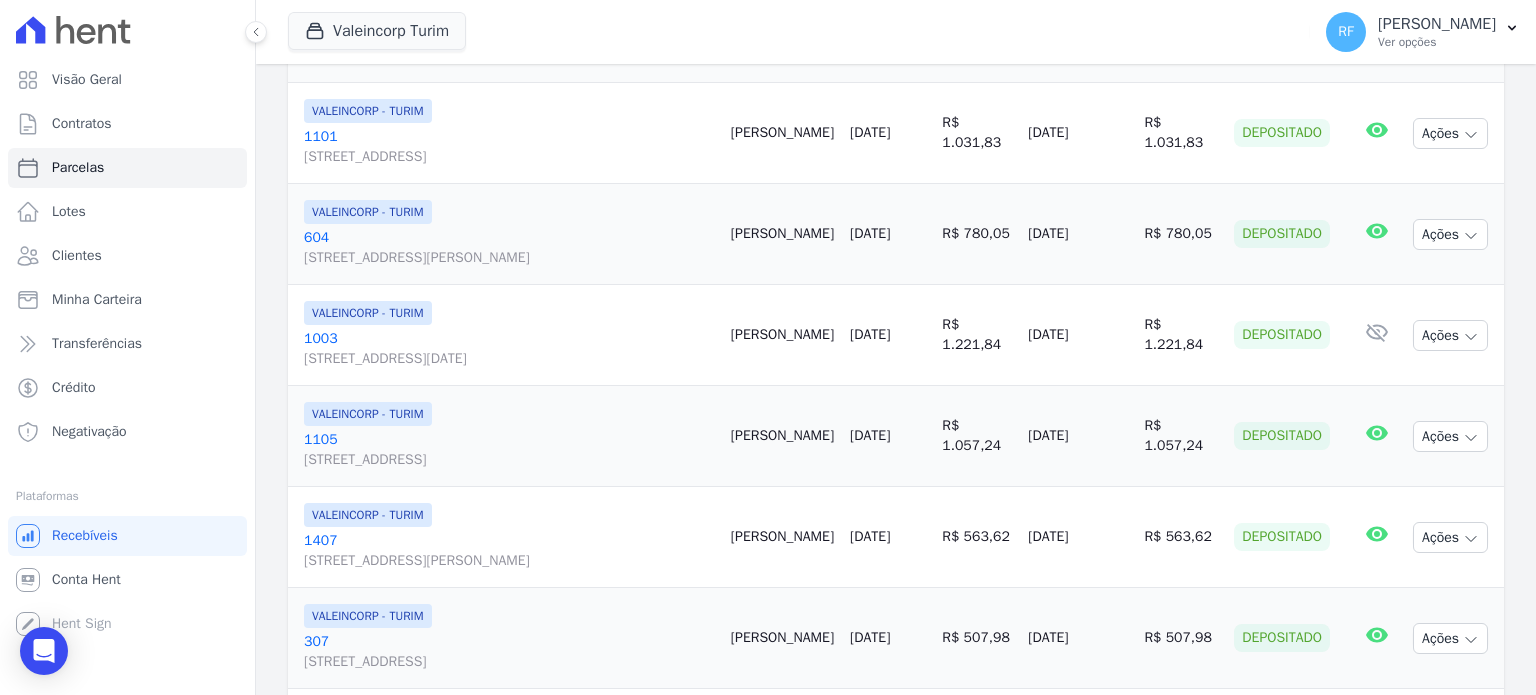 scroll, scrollTop: 2540, scrollLeft: 0, axis: vertical 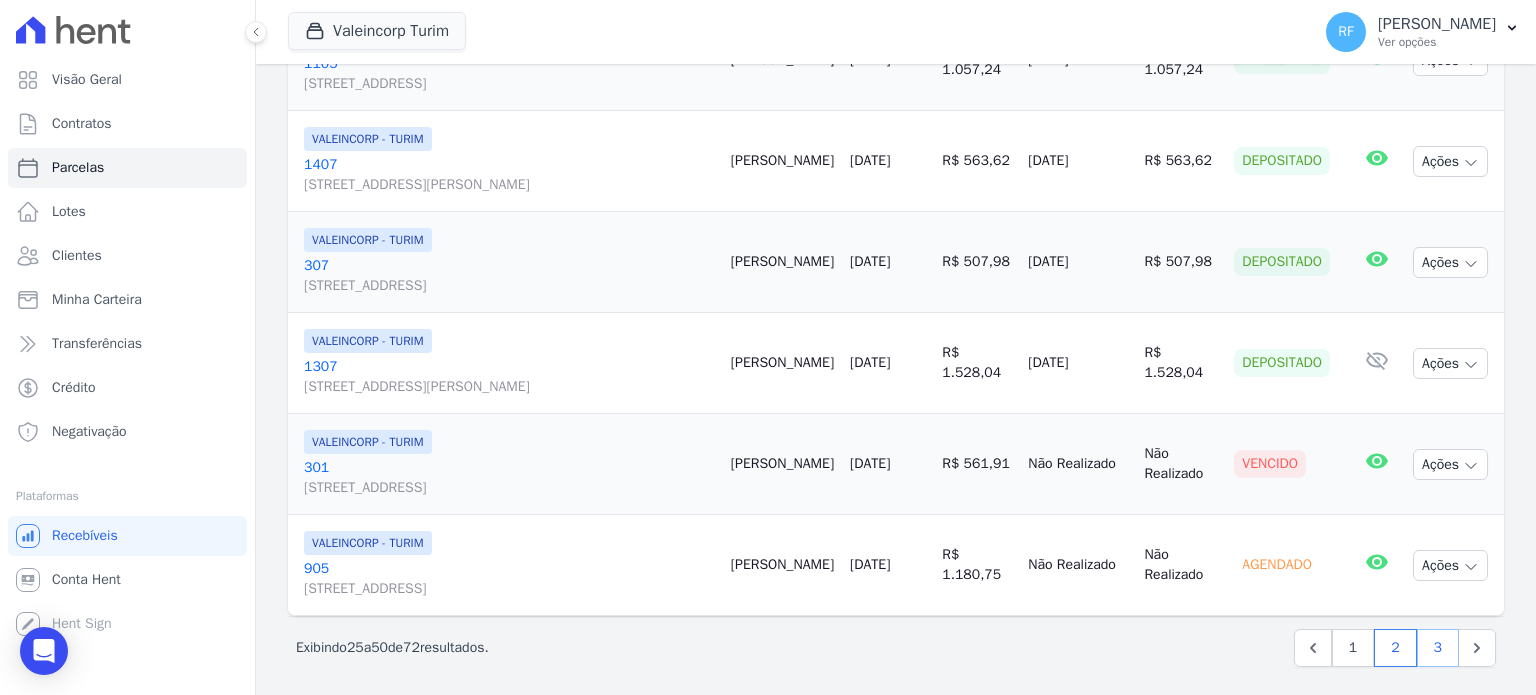 click on "3" at bounding box center [1438, 648] 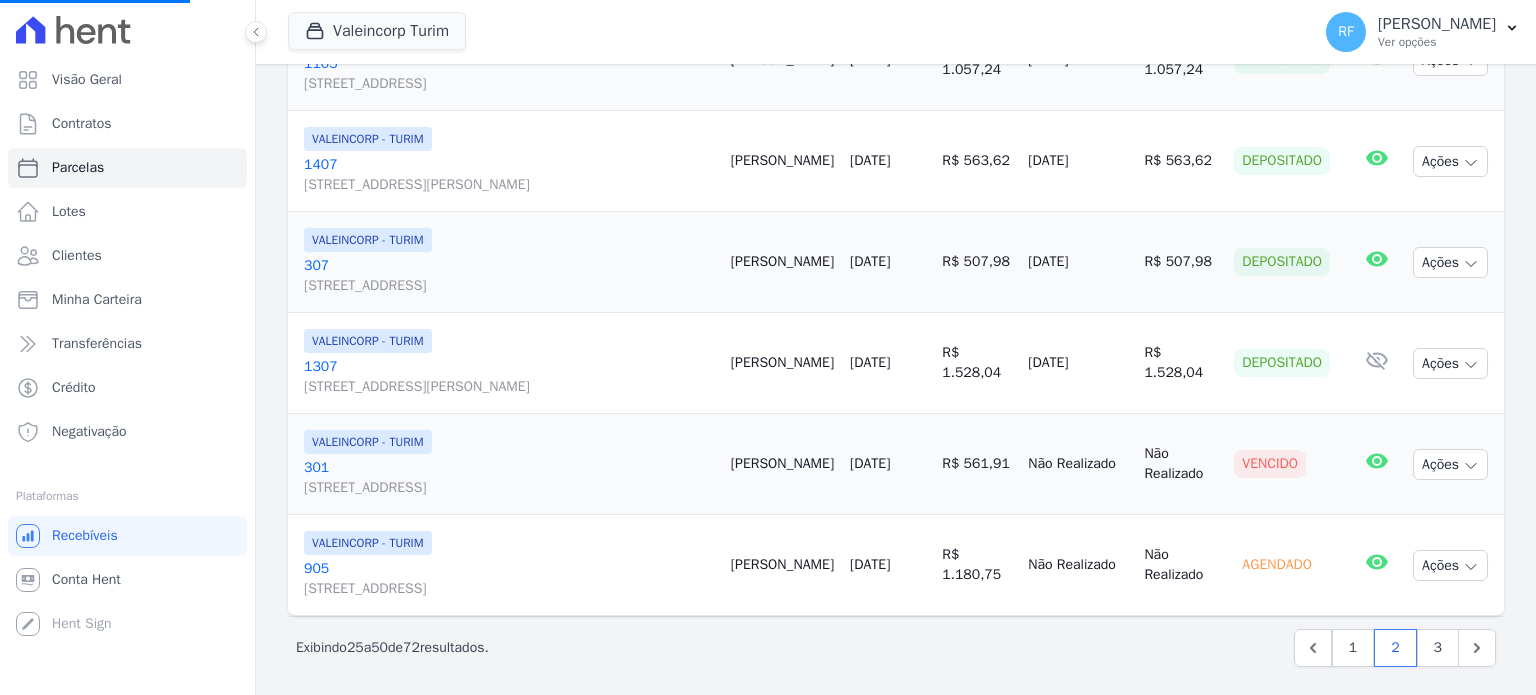 select 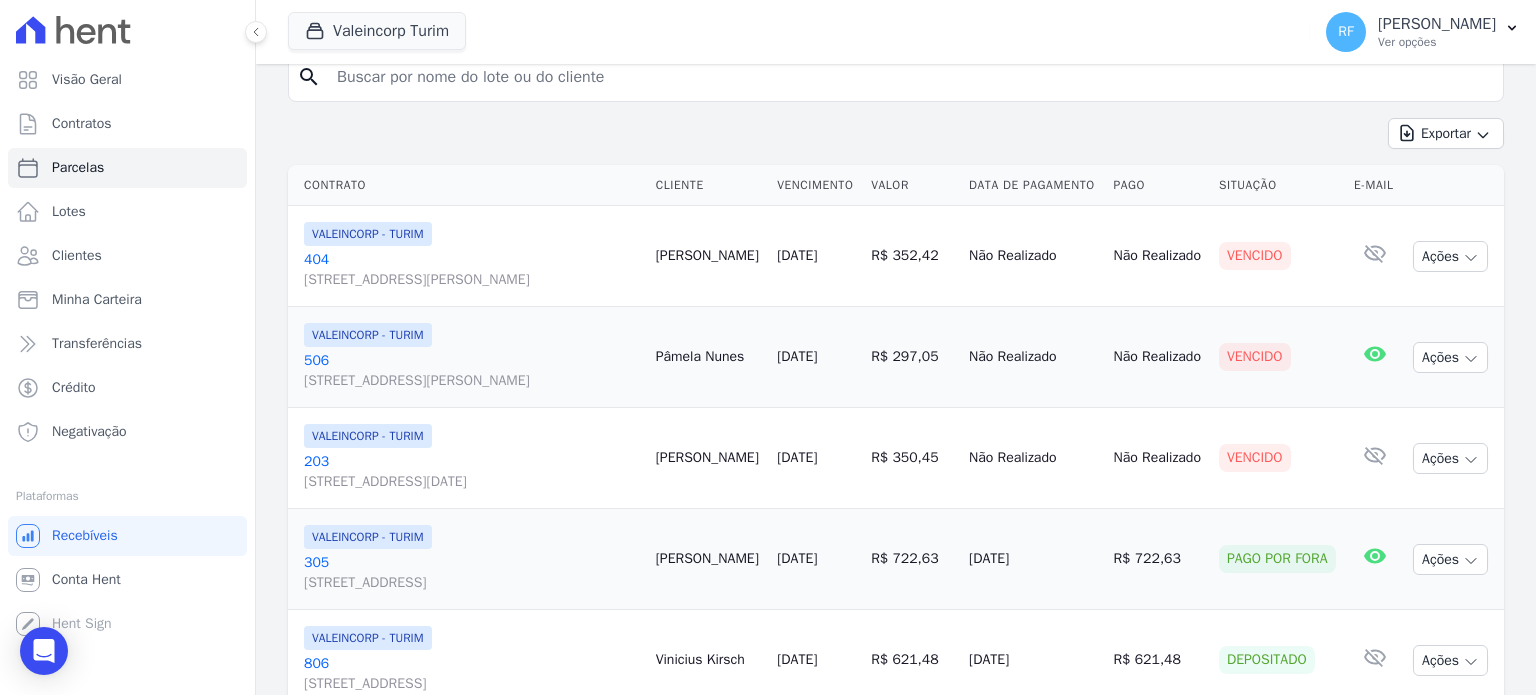 scroll, scrollTop: 398, scrollLeft: 0, axis: vertical 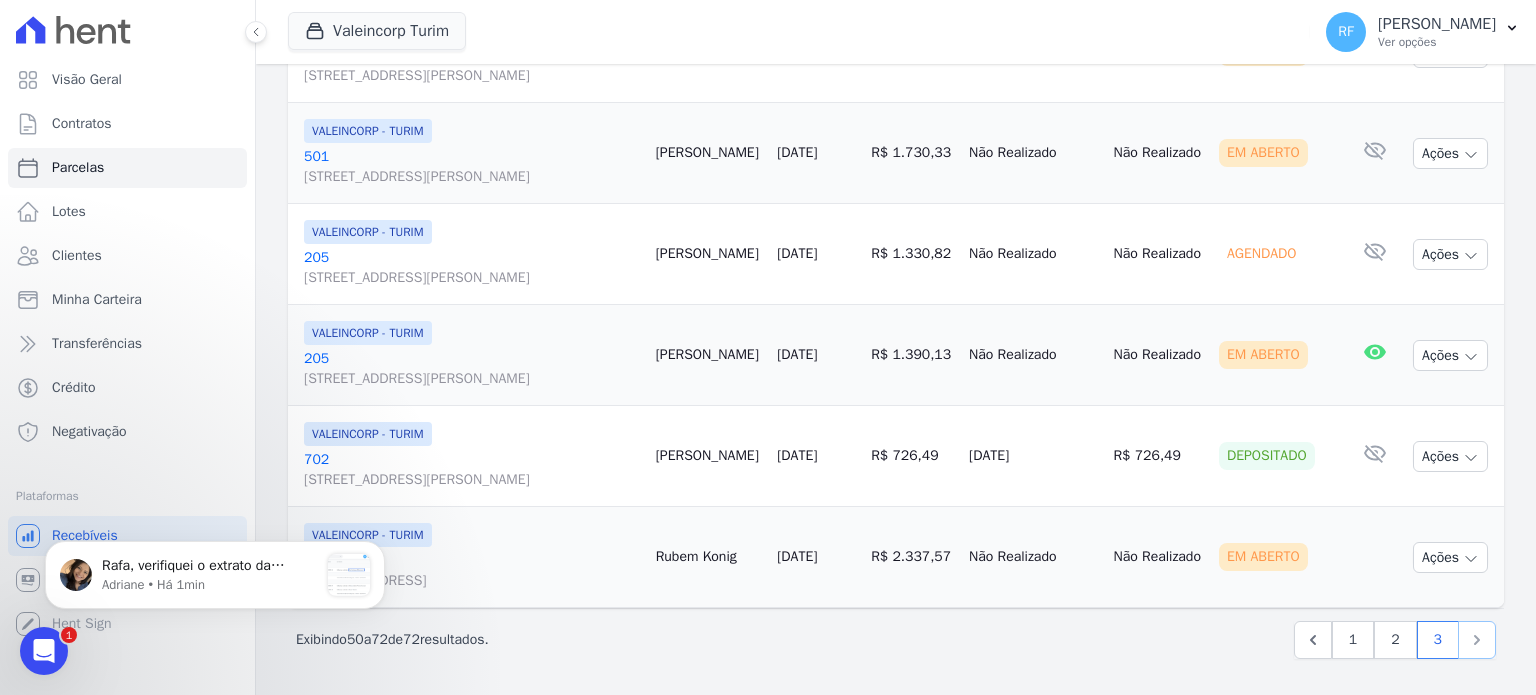 click 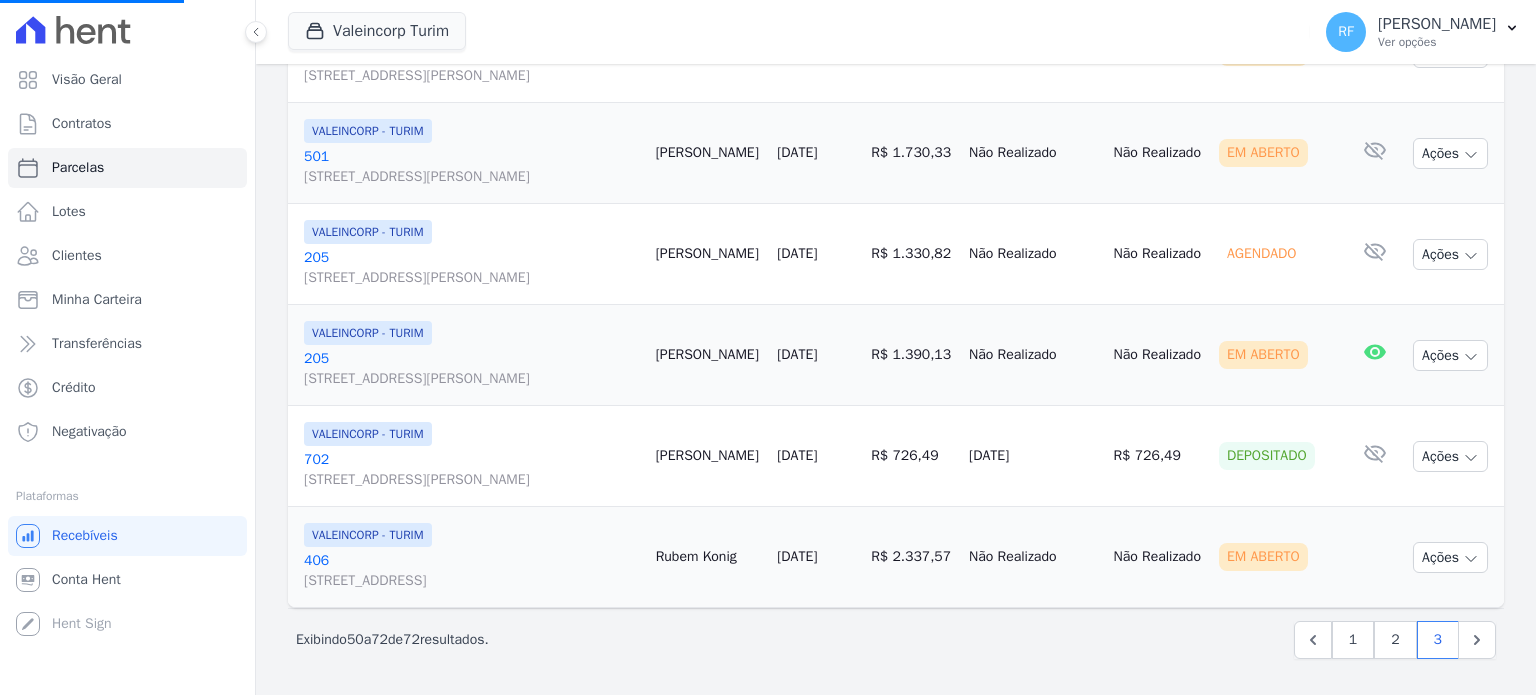 select 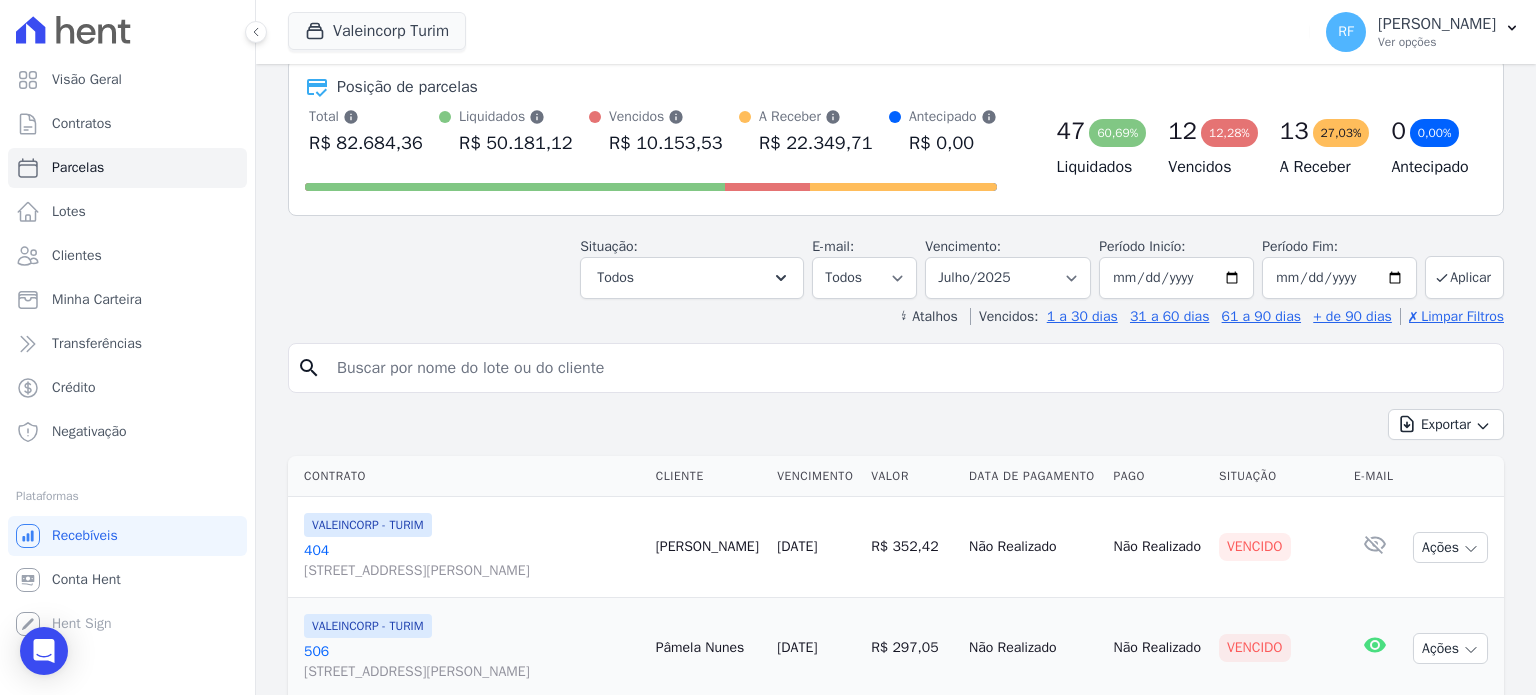 scroll, scrollTop: 0, scrollLeft: 0, axis: both 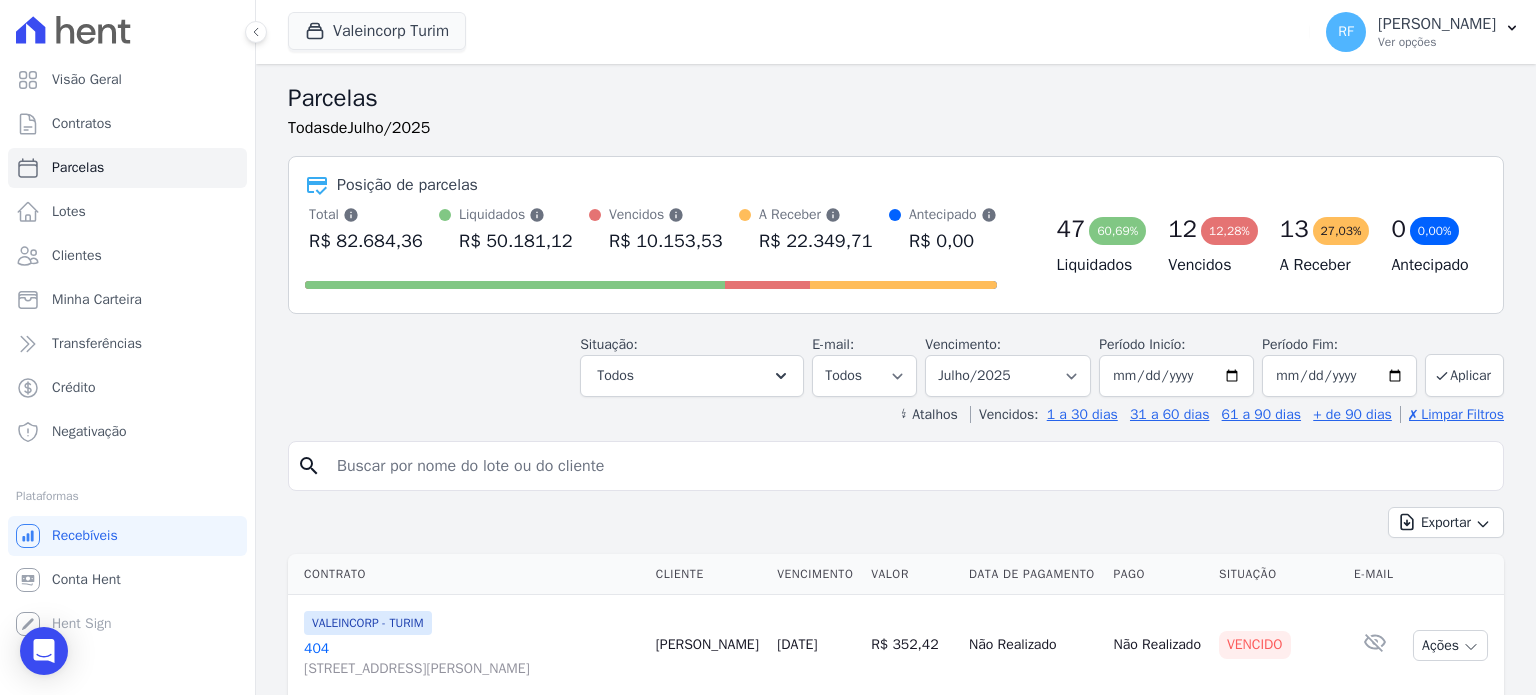 select 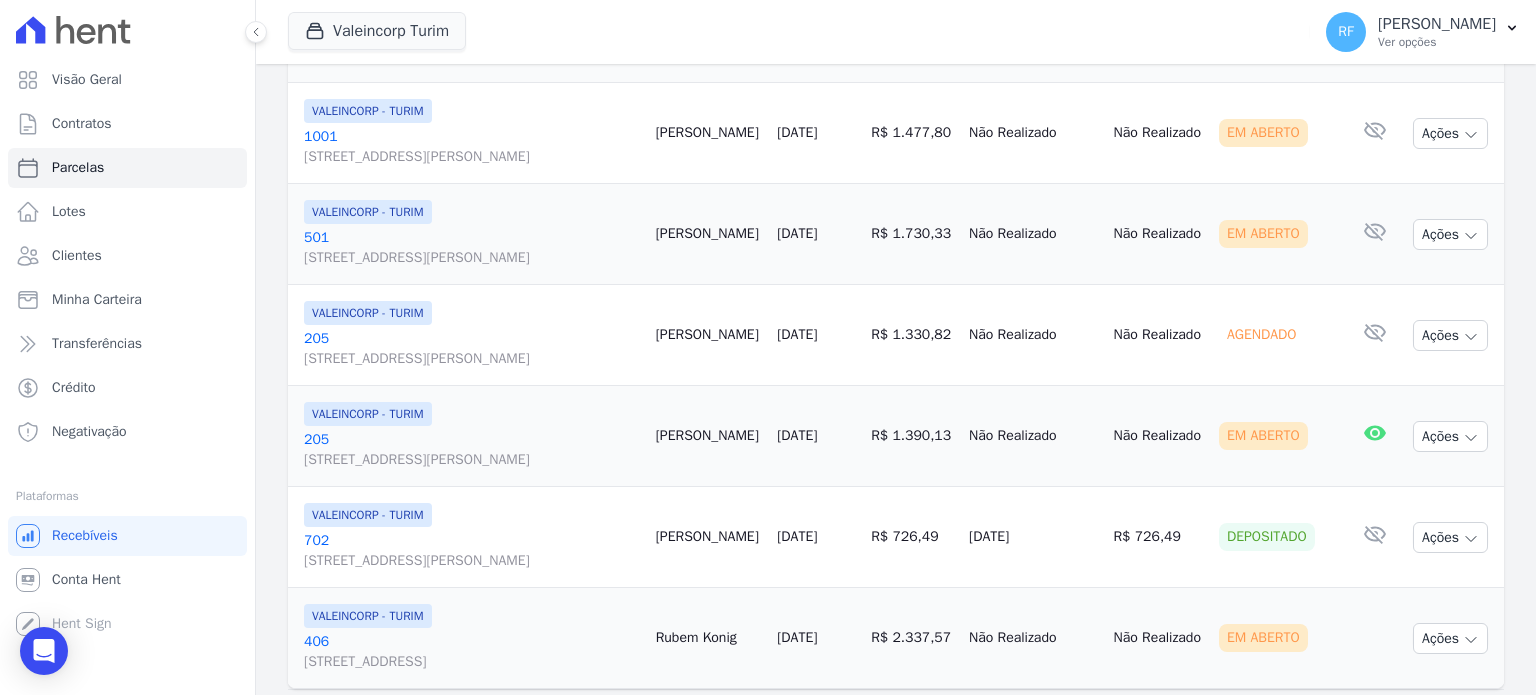 scroll, scrollTop: 2298, scrollLeft: 0, axis: vertical 